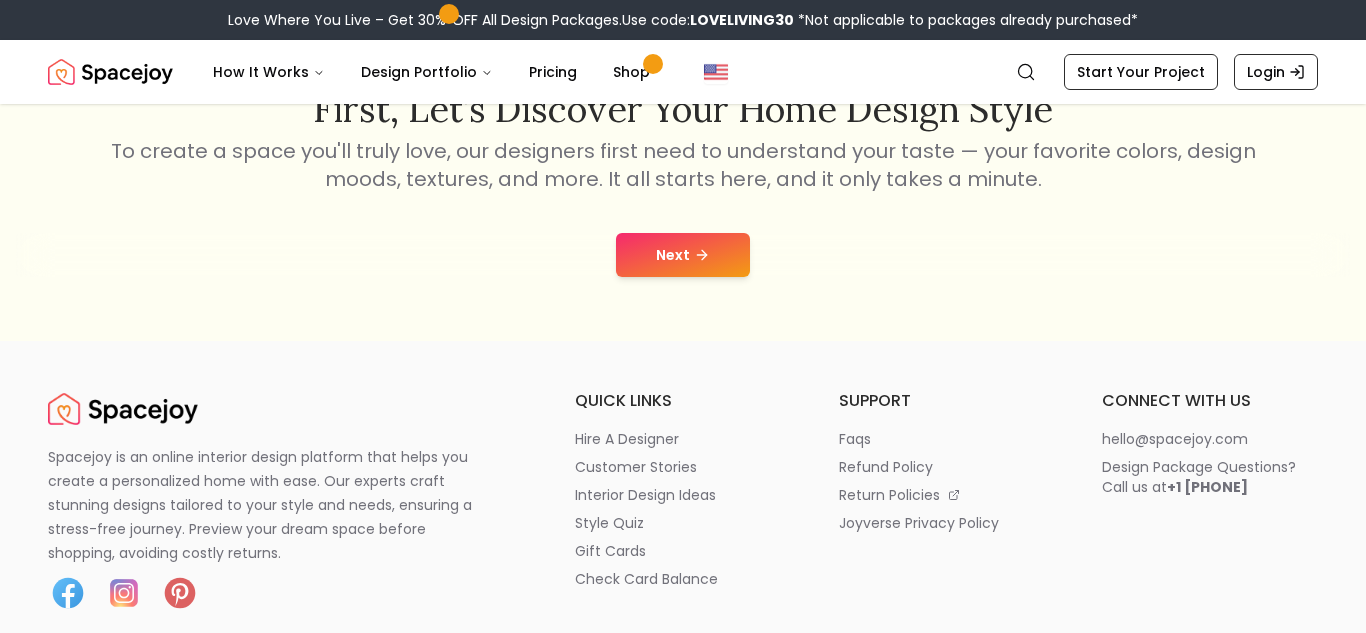 scroll, scrollTop: 367, scrollLeft: 0, axis: vertical 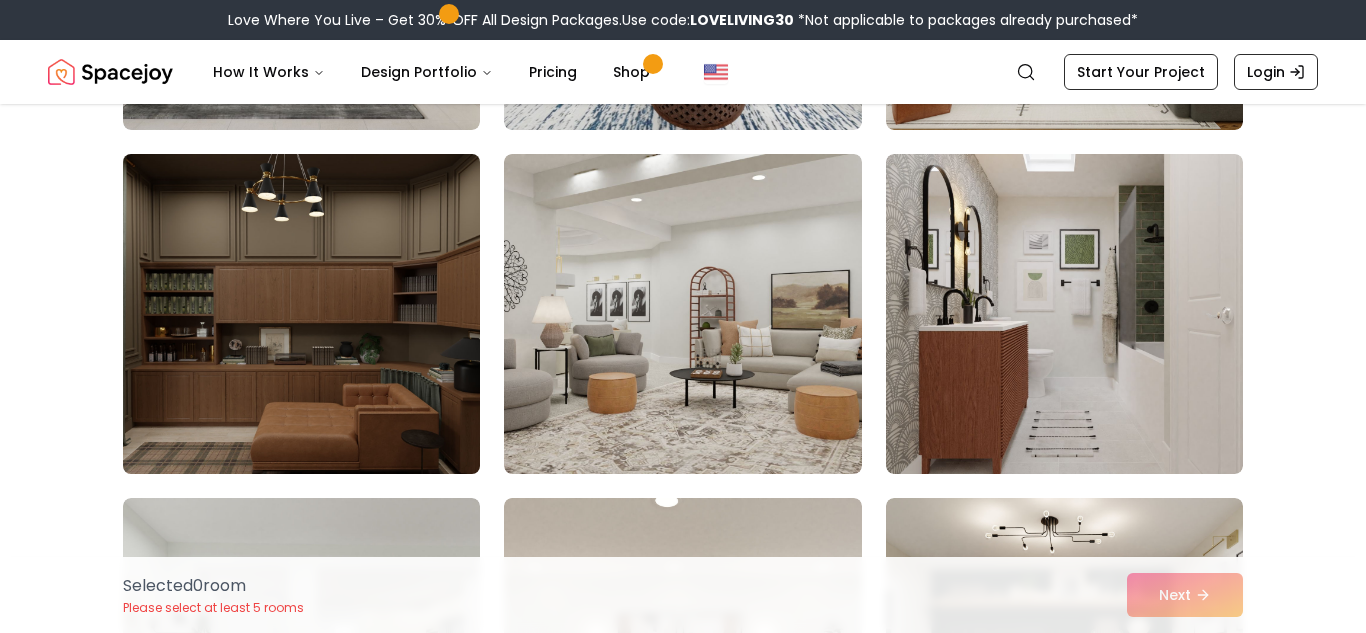 click at bounding box center (301, 314) 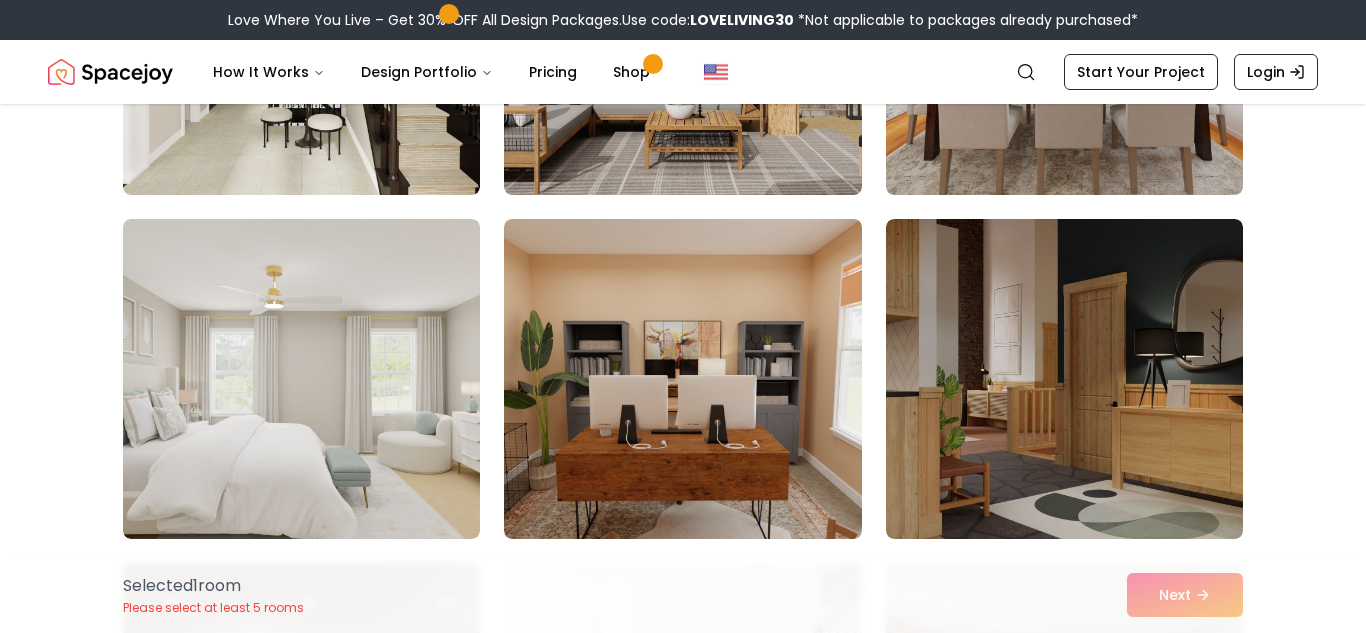 scroll, scrollTop: 1734, scrollLeft: 0, axis: vertical 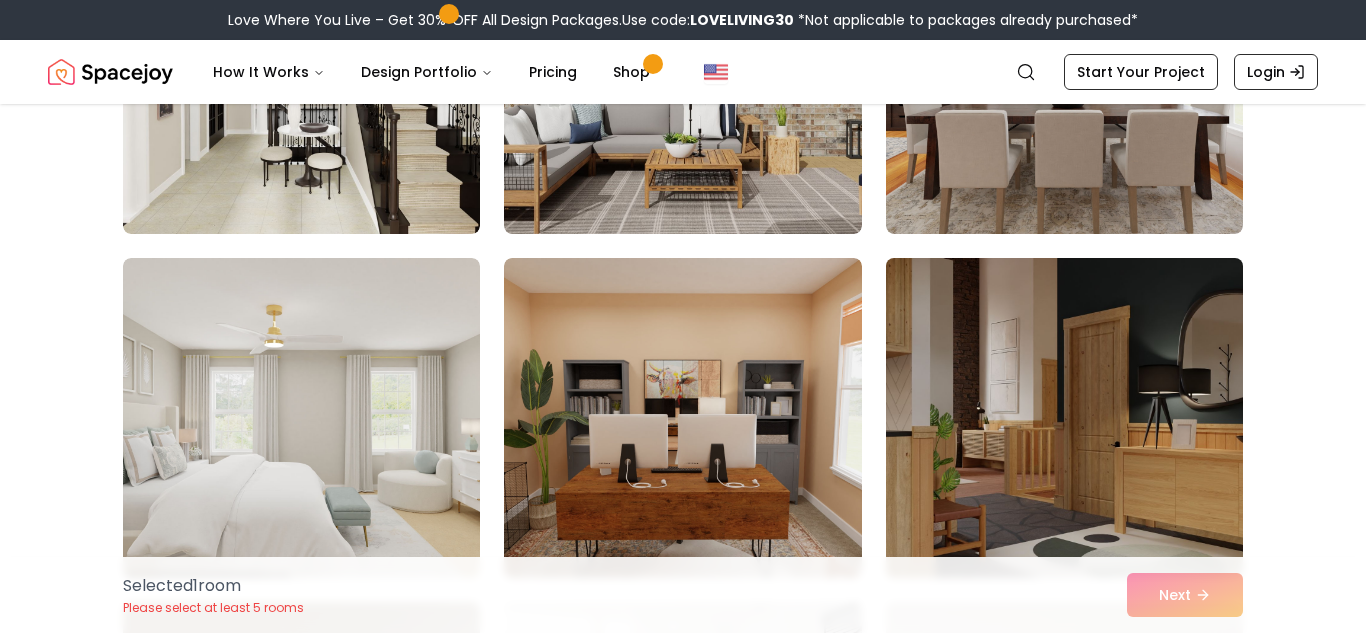 click at bounding box center (1064, 418) 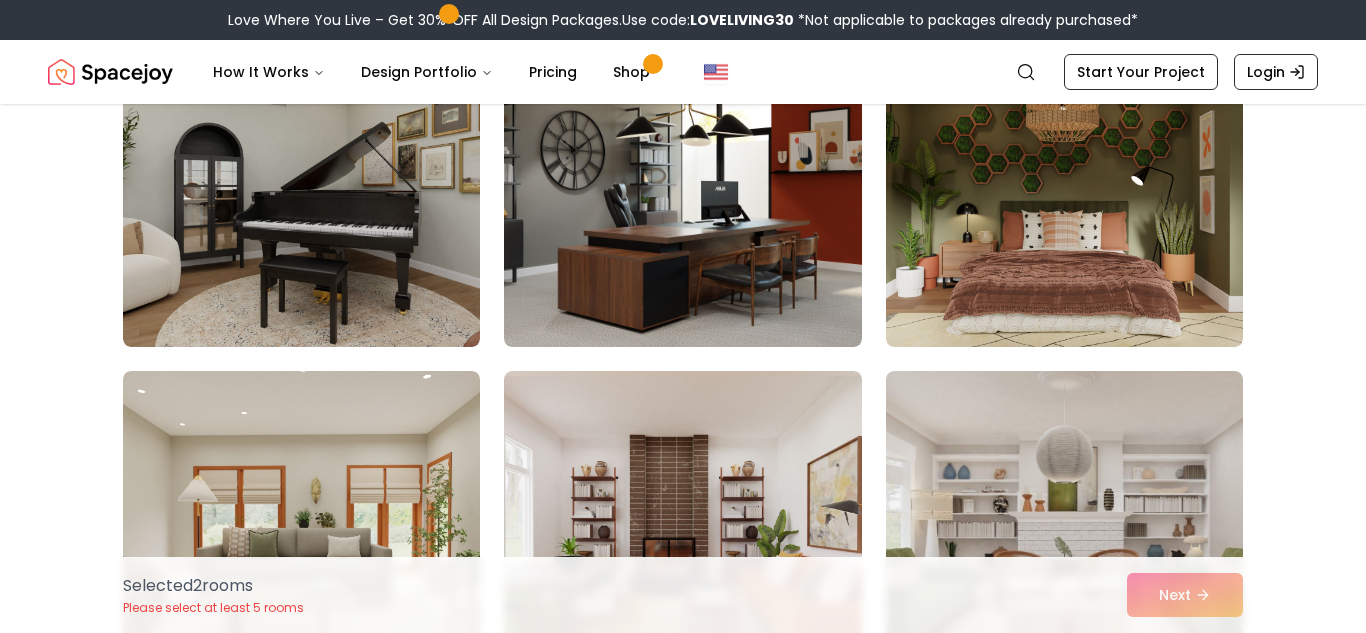 scroll, scrollTop: 8063, scrollLeft: 0, axis: vertical 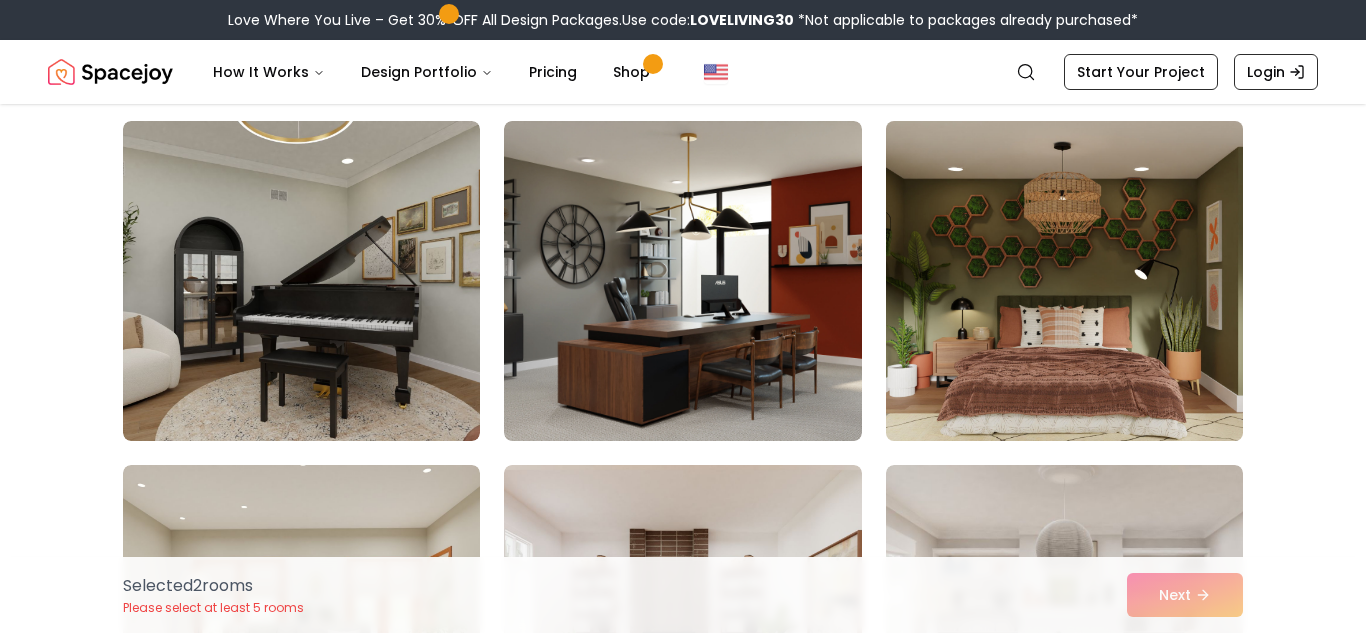 click at bounding box center [1064, 281] 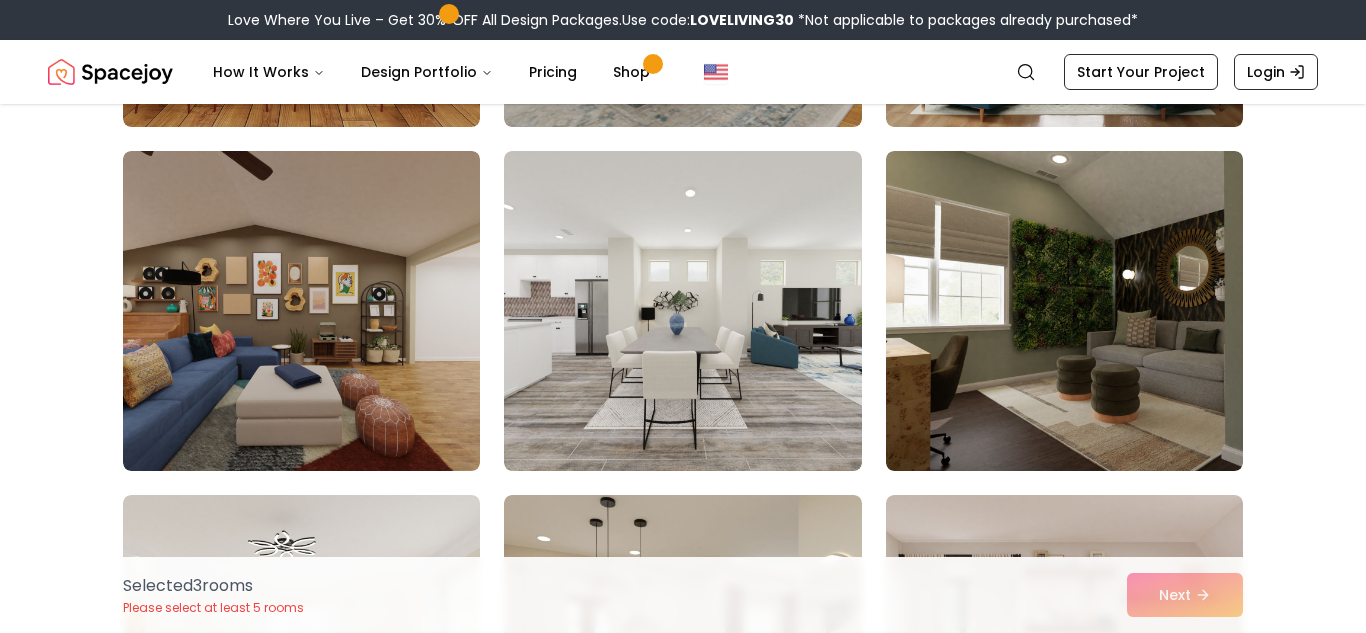 scroll, scrollTop: 10374, scrollLeft: 0, axis: vertical 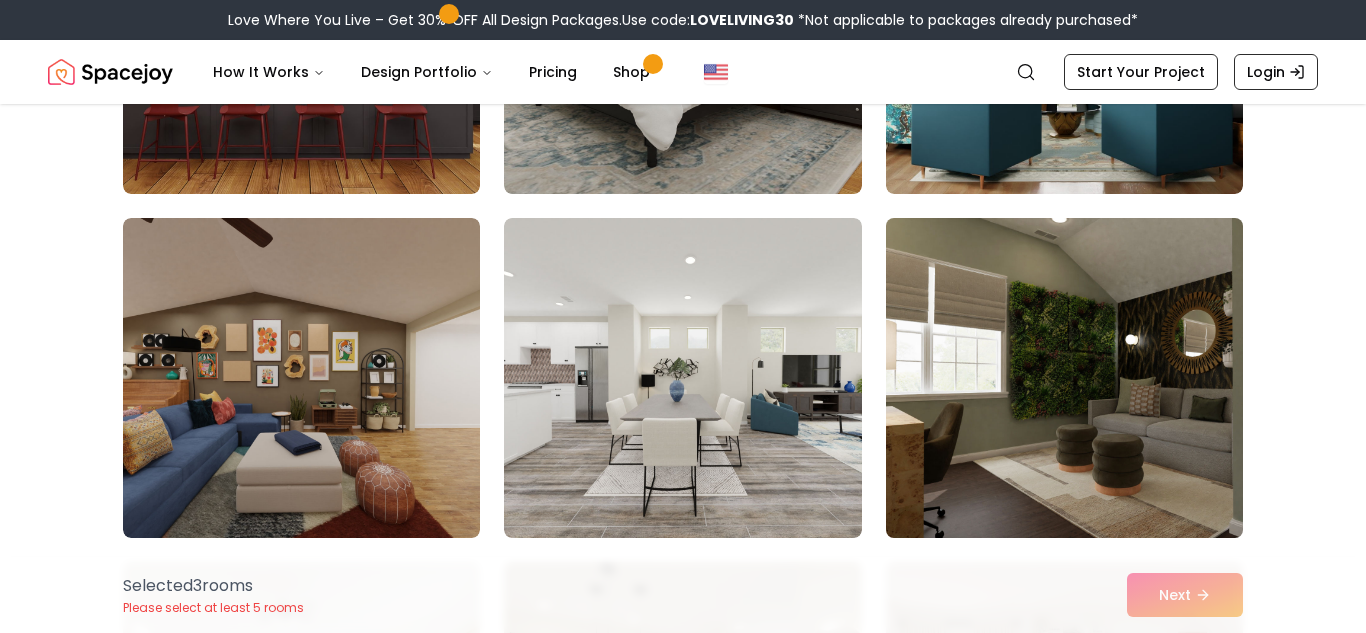 click at bounding box center (1064, 378) 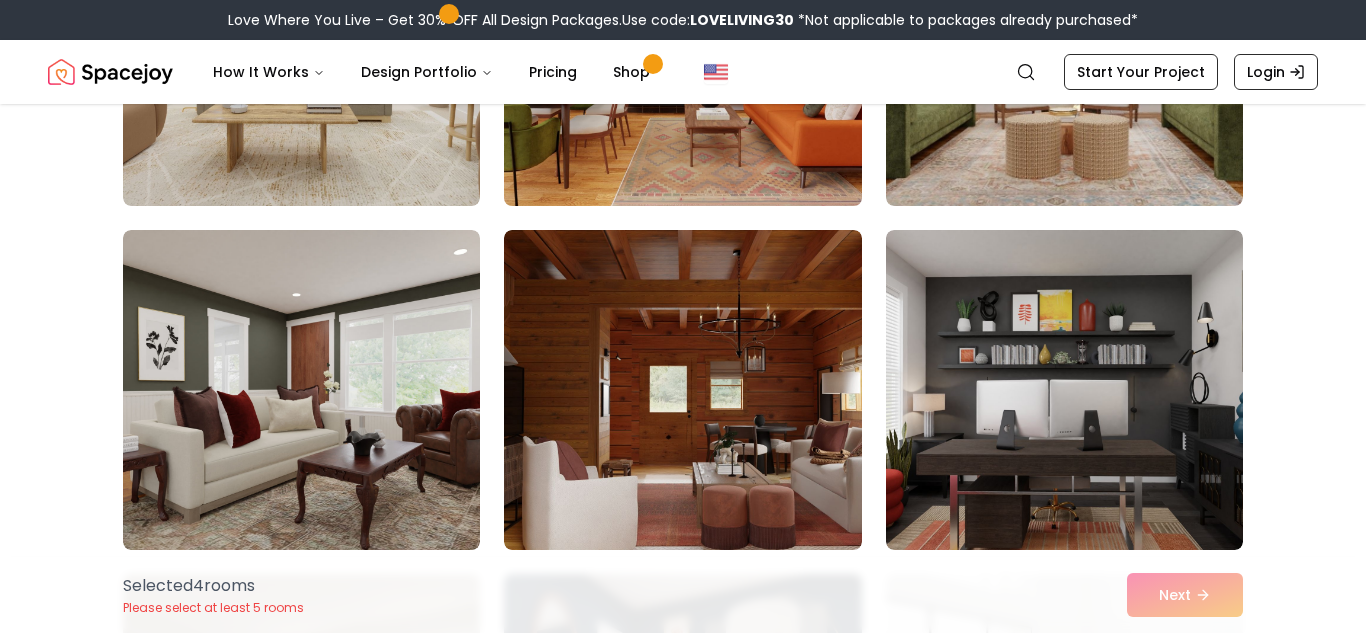 scroll, scrollTop: 8360, scrollLeft: 0, axis: vertical 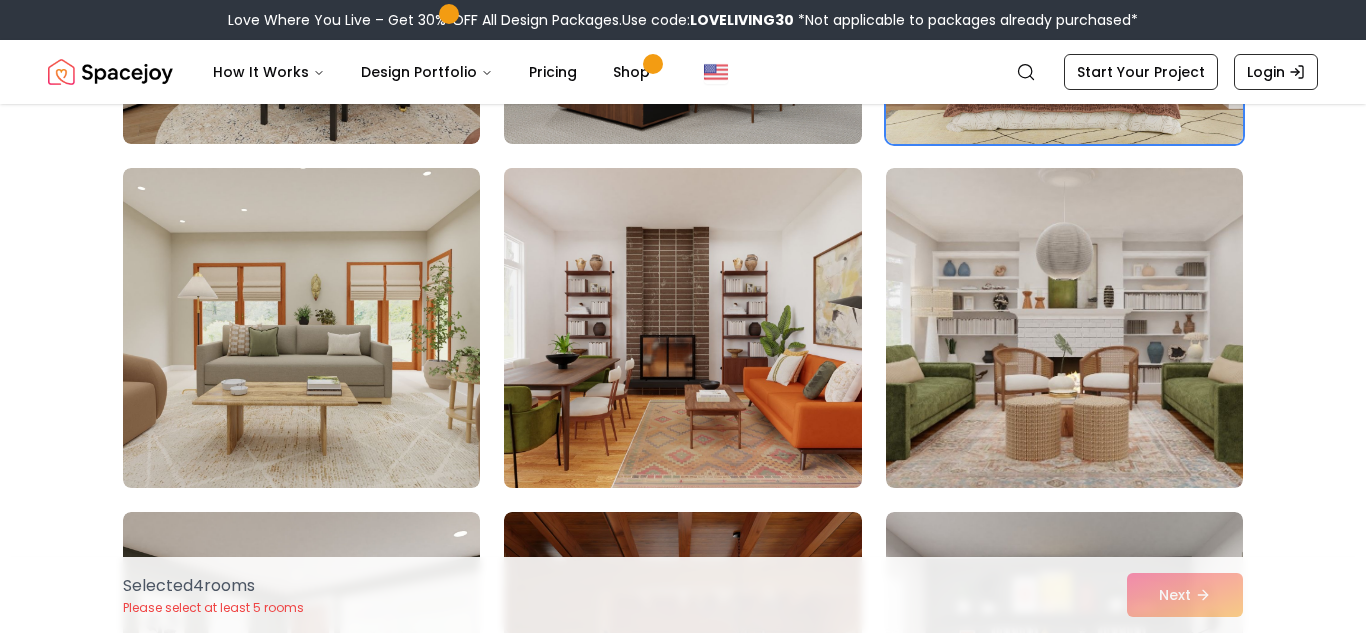 click at bounding box center [682, 328] 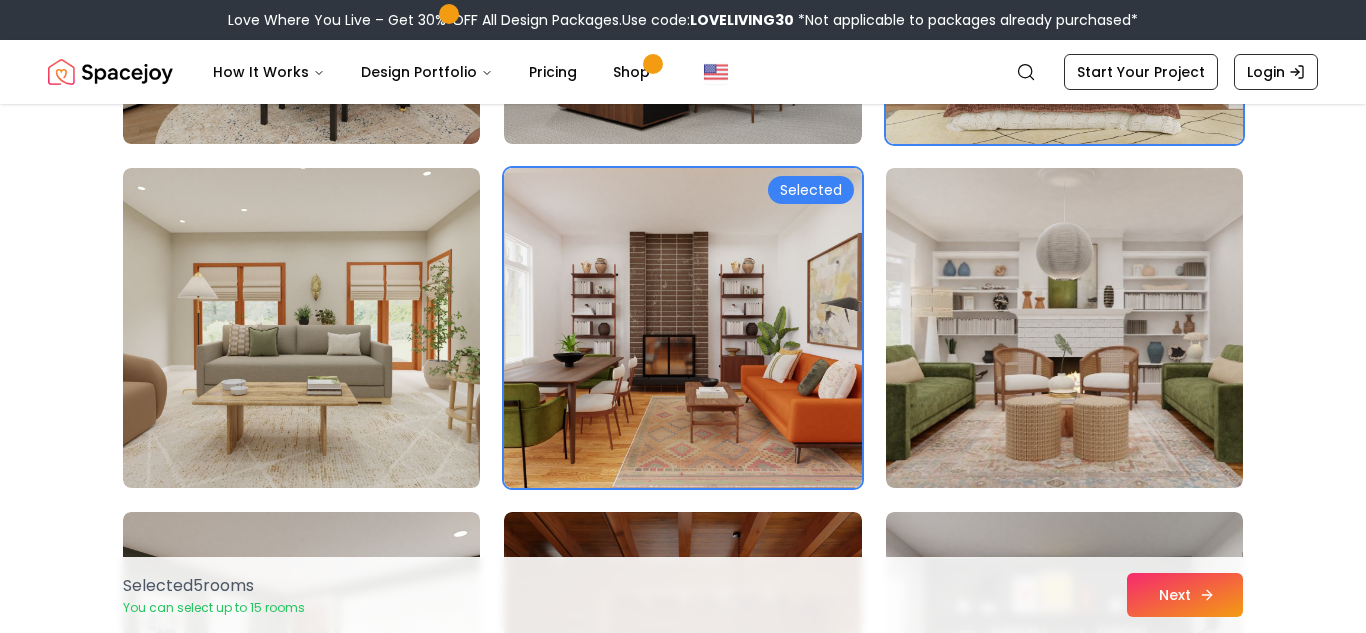 click on "Next" at bounding box center (1185, 595) 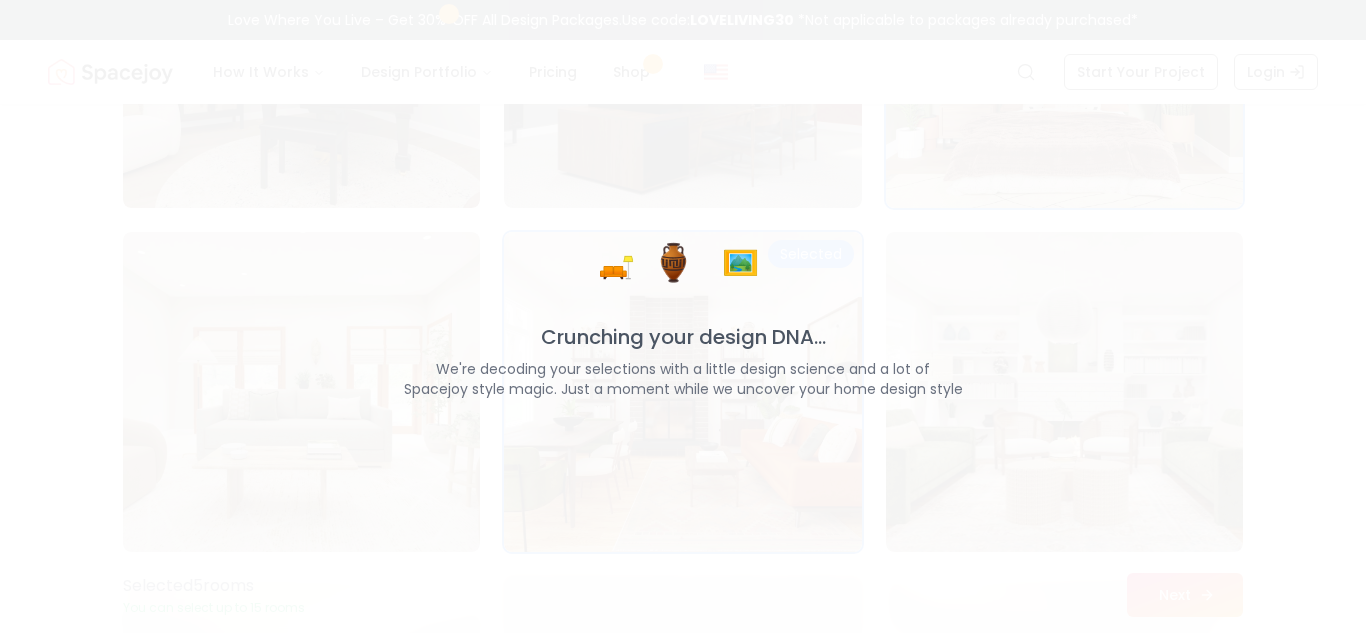 scroll, scrollTop: 8424, scrollLeft: 0, axis: vertical 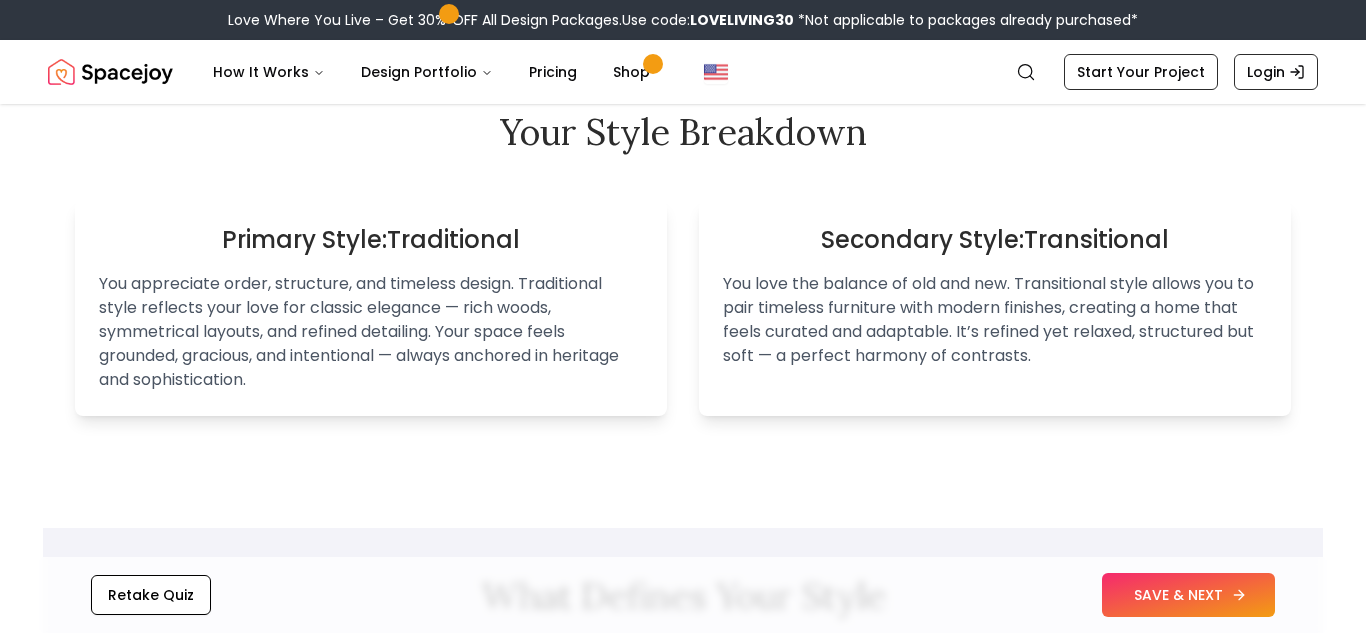 click on "SAVE & NEXT" at bounding box center [1188, 595] 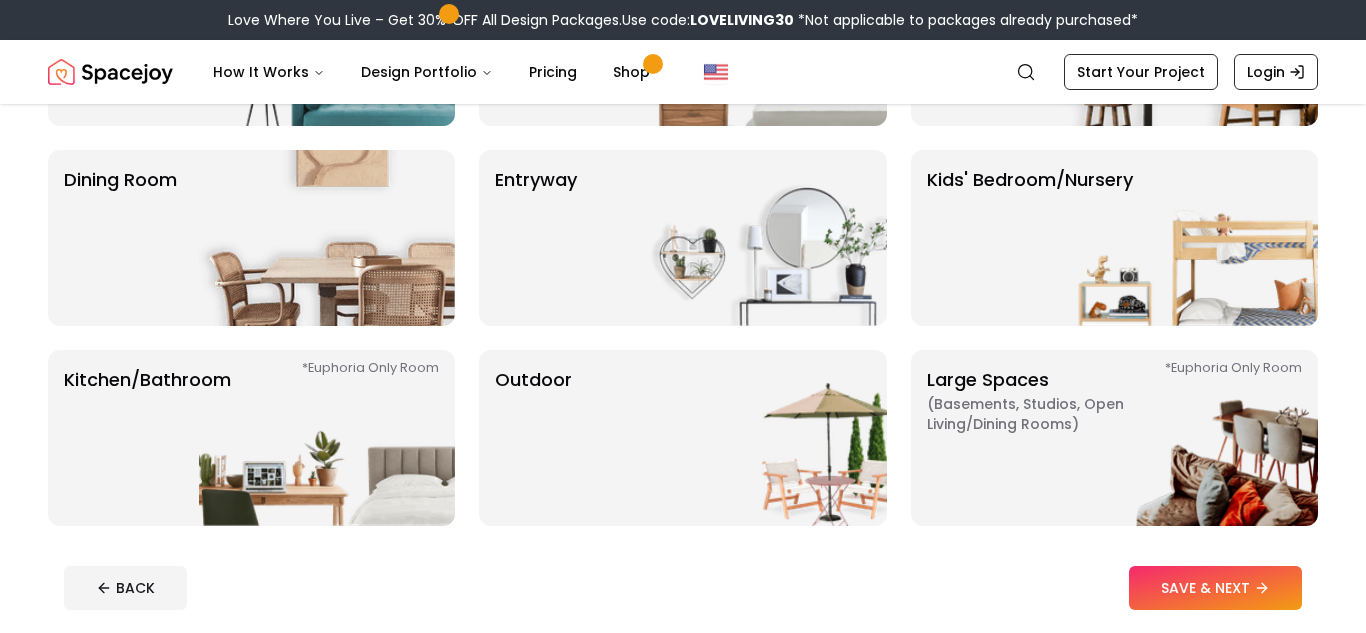 scroll, scrollTop: 332, scrollLeft: 0, axis: vertical 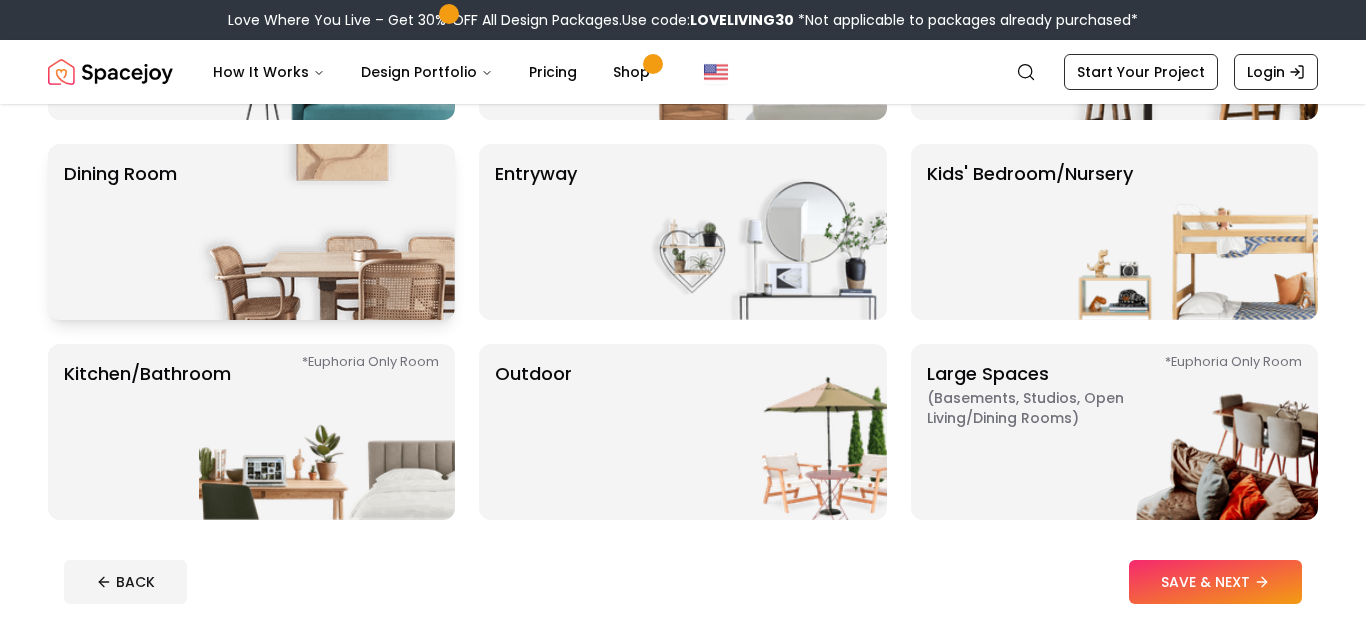 click on "Dining Room" at bounding box center [120, 232] 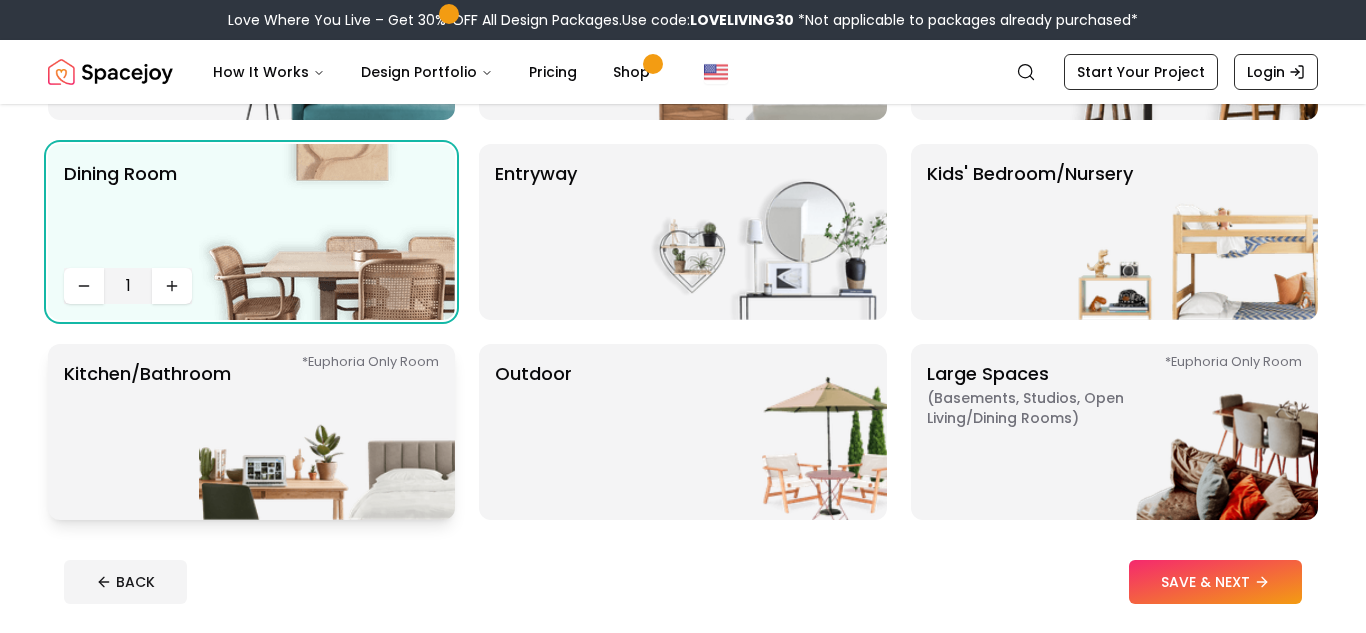 click on "Kitchen/Bathroom
*Euphoria Only Room" at bounding box center (147, 432) 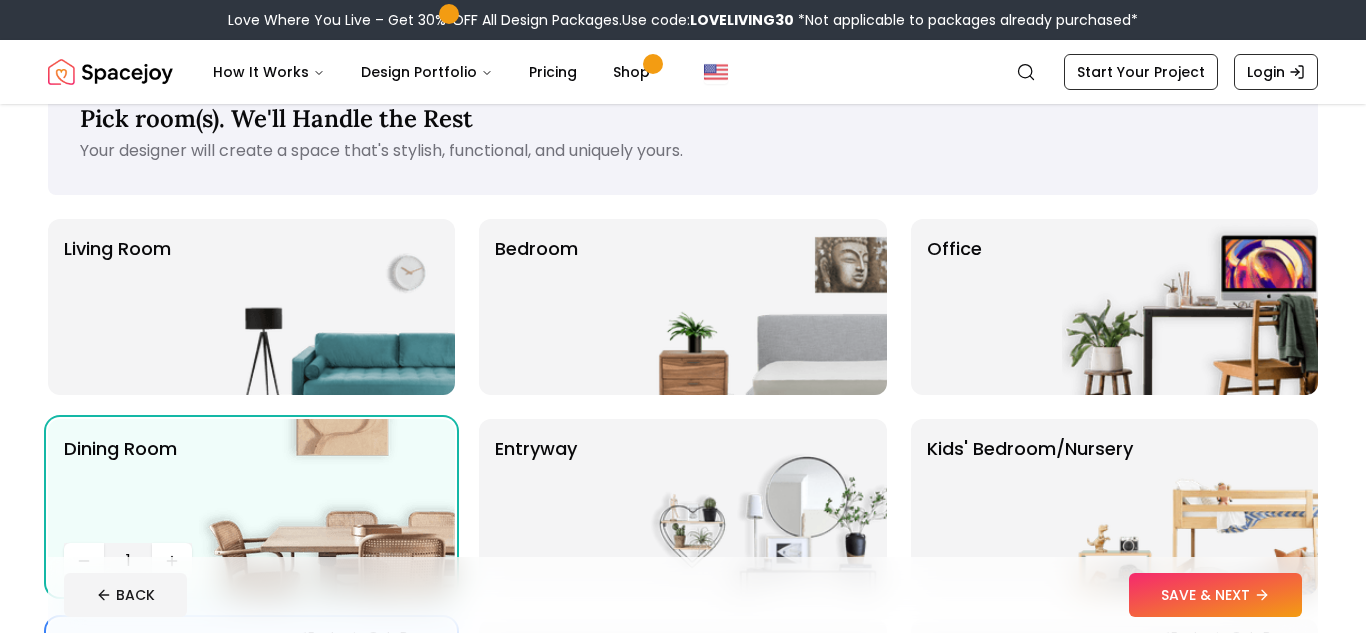 scroll, scrollTop: 15, scrollLeft: 0, axis: vertical 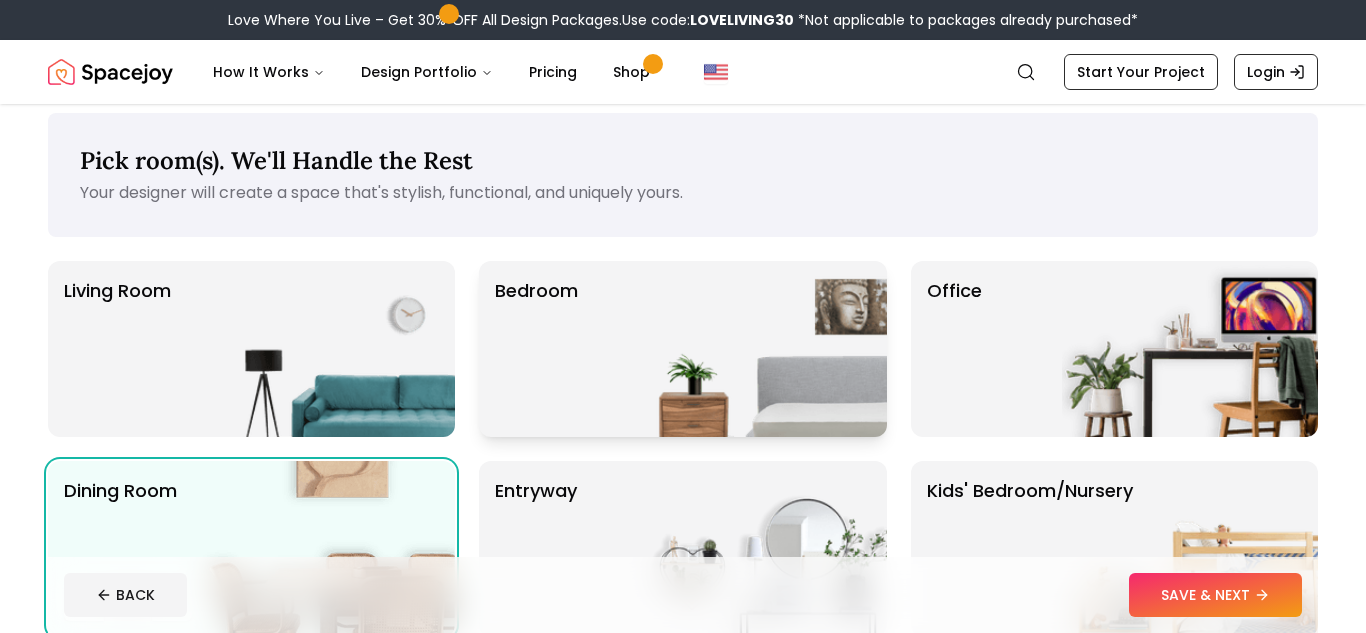 click at bounding box center [759, 349] 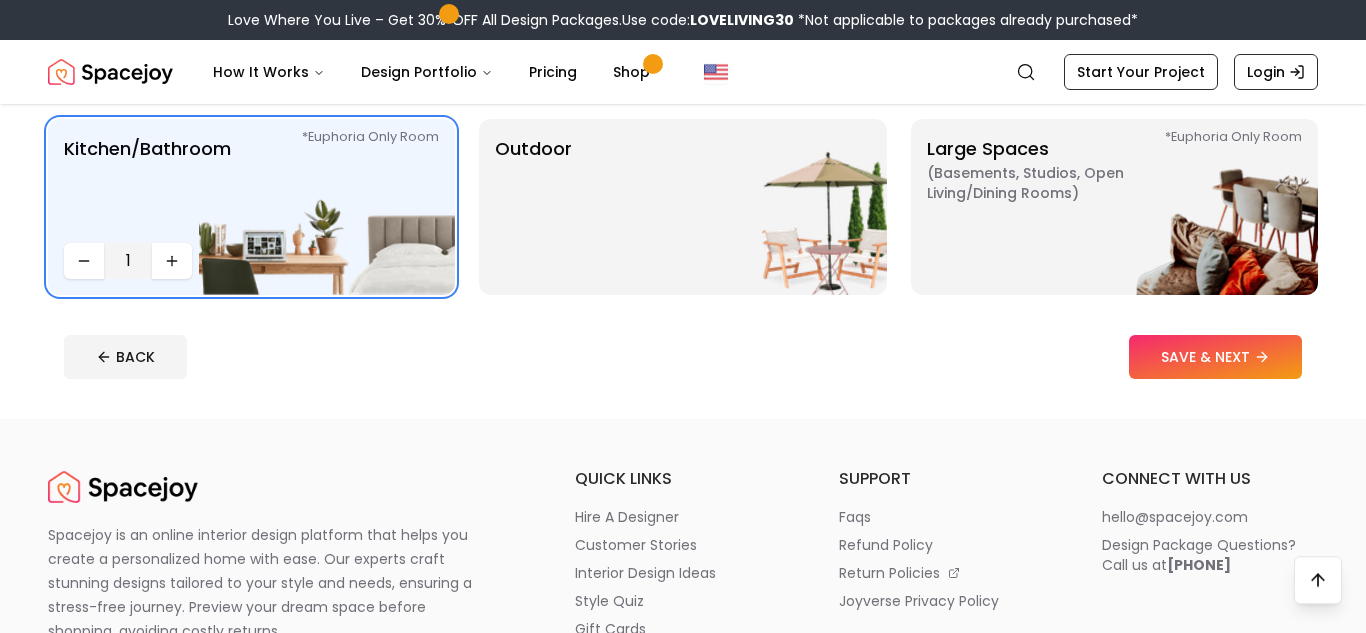scroll, scrollTop: 563, scrollLeft: 0, axis: vertical 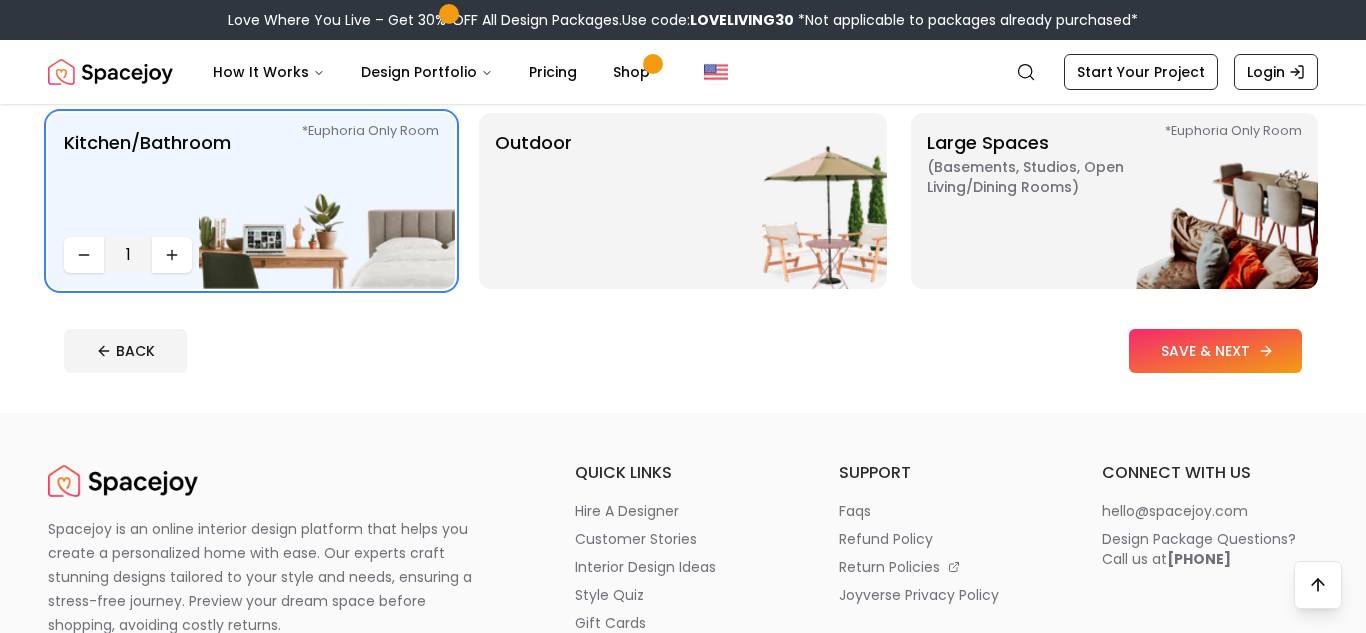 click on "SAVE & NEXT" at bounding box center (1215, 351) 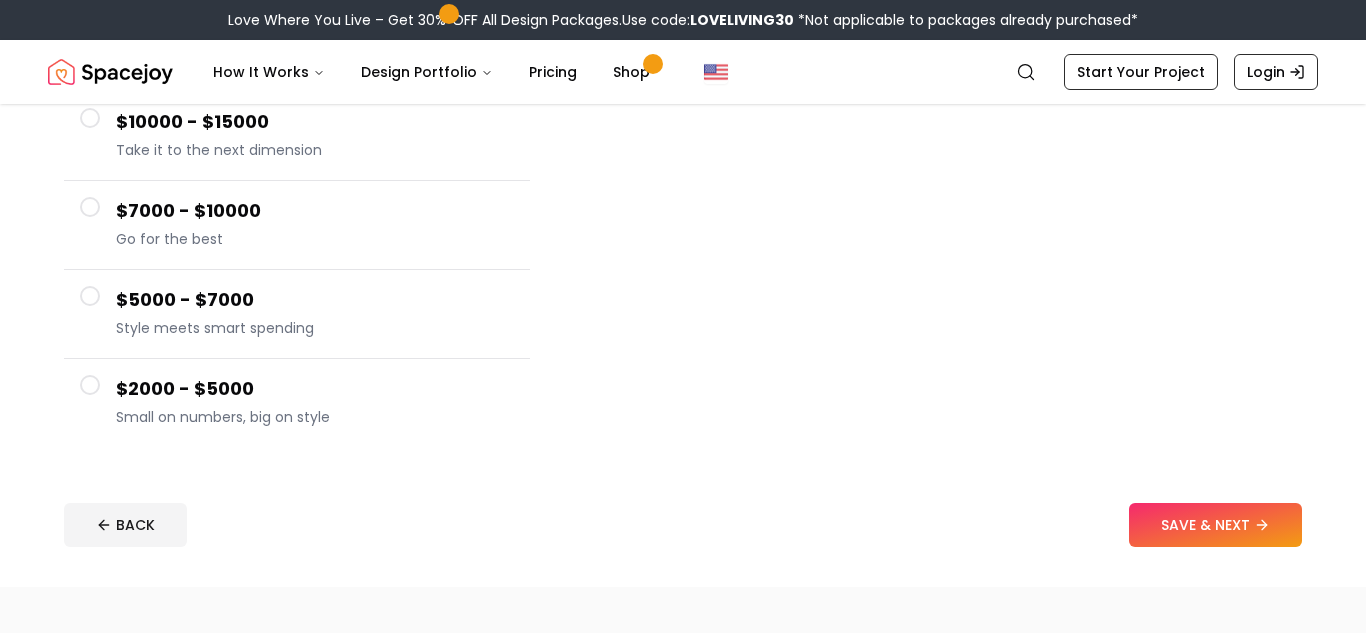 scroll, scrollTop: 310, scrollLeft: 0, axis: vertical 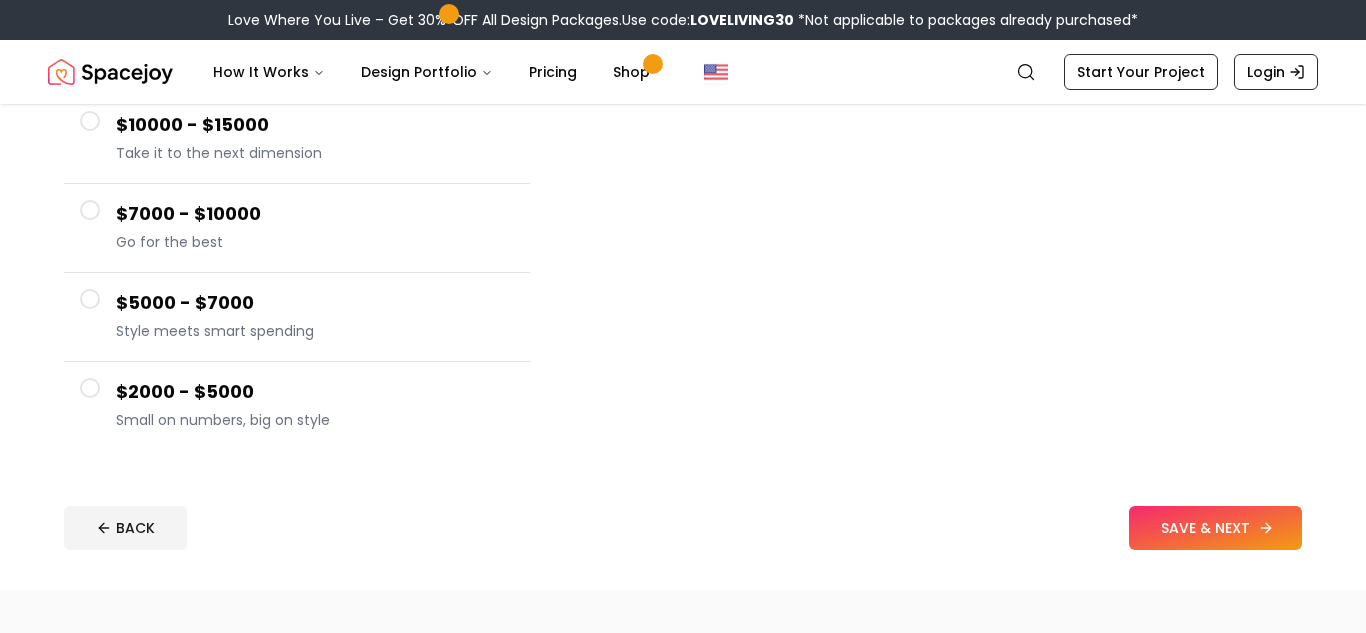 click on "SAVE & NEXT" at bounding box center (1215, 528) 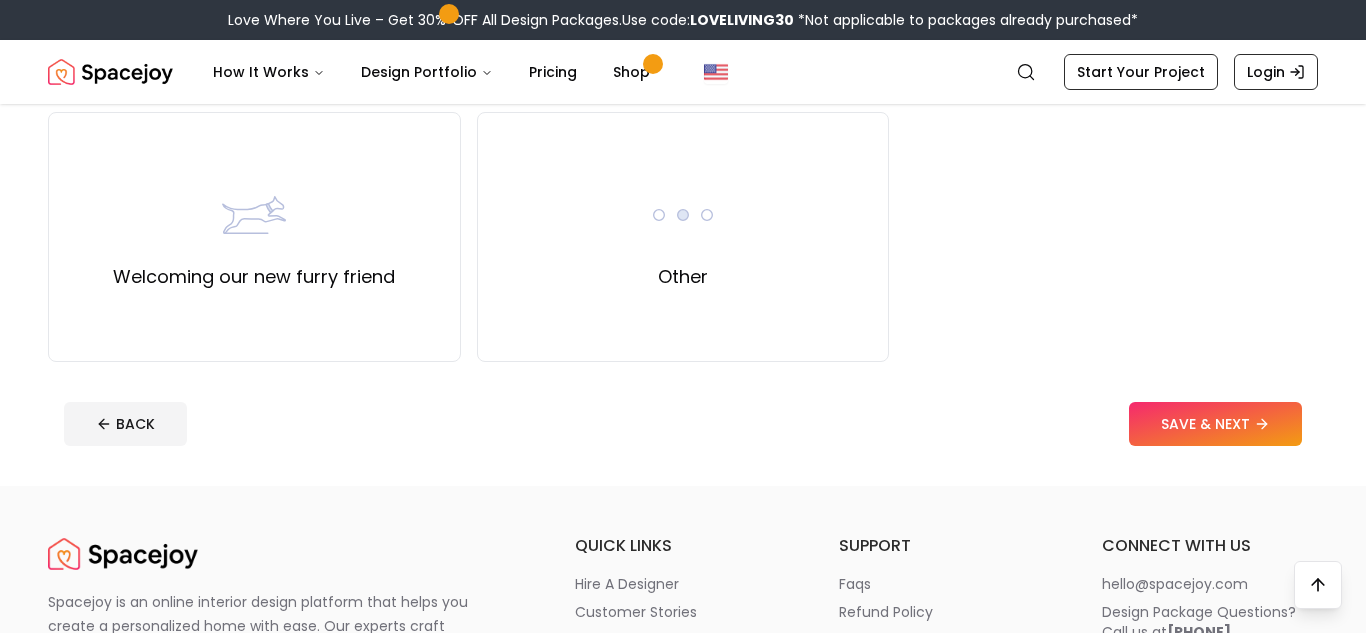scroll, scrollTop: 967, scrollLeft: 0, axis: vertical 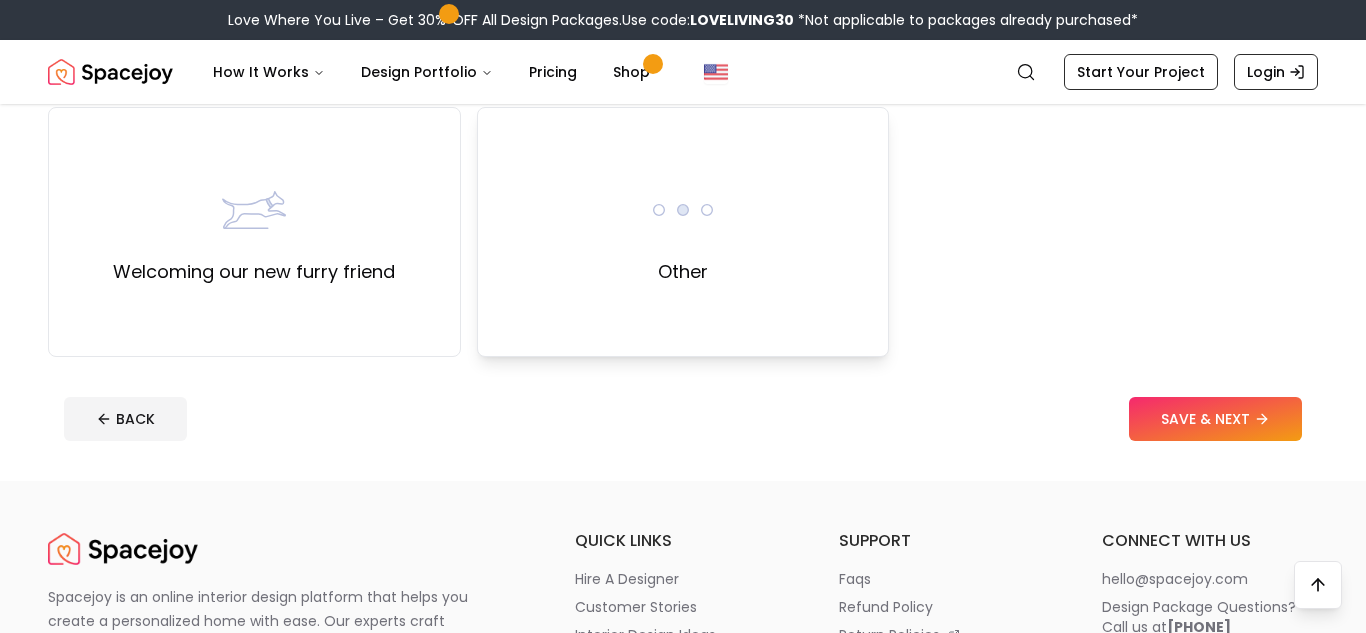 click on "Other" at bounding box center [683, 232] 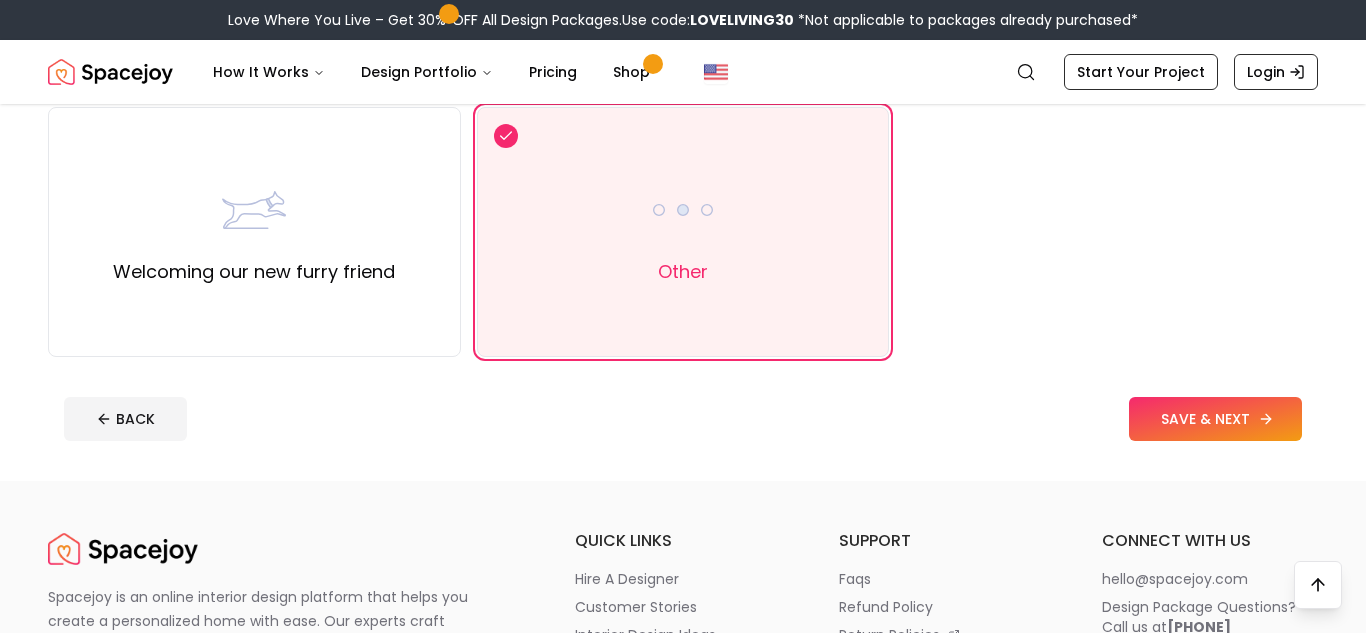click on "SAVE & NEXT" at bounding box center (1215, 419) 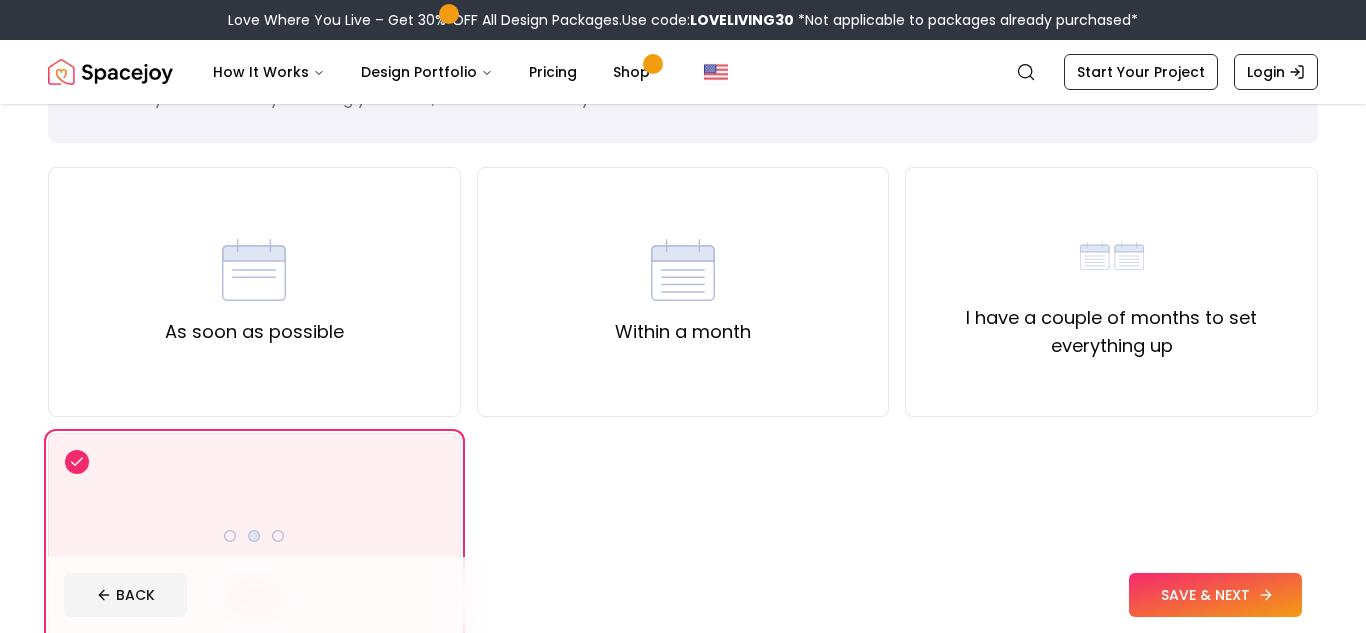 scroll, scrollTop: 108, scrollLeft: 0, axis: vertical 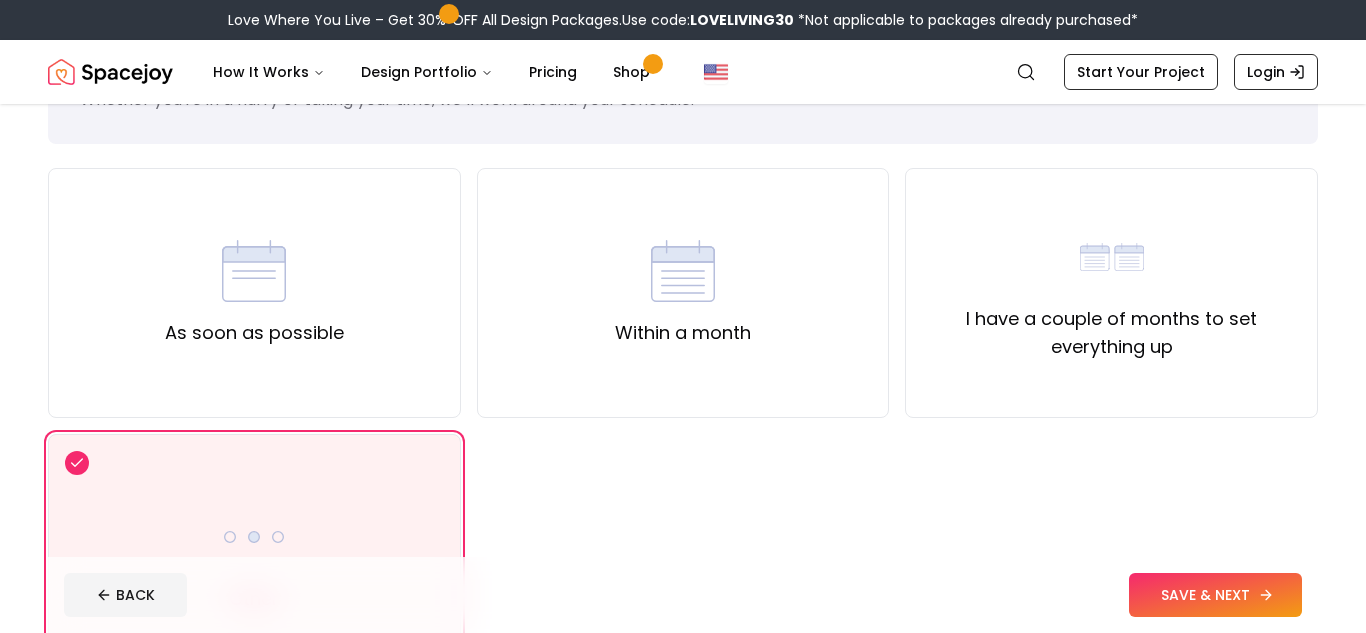 click on "SAVE & NEXT" at bounding box center [1215, 595] 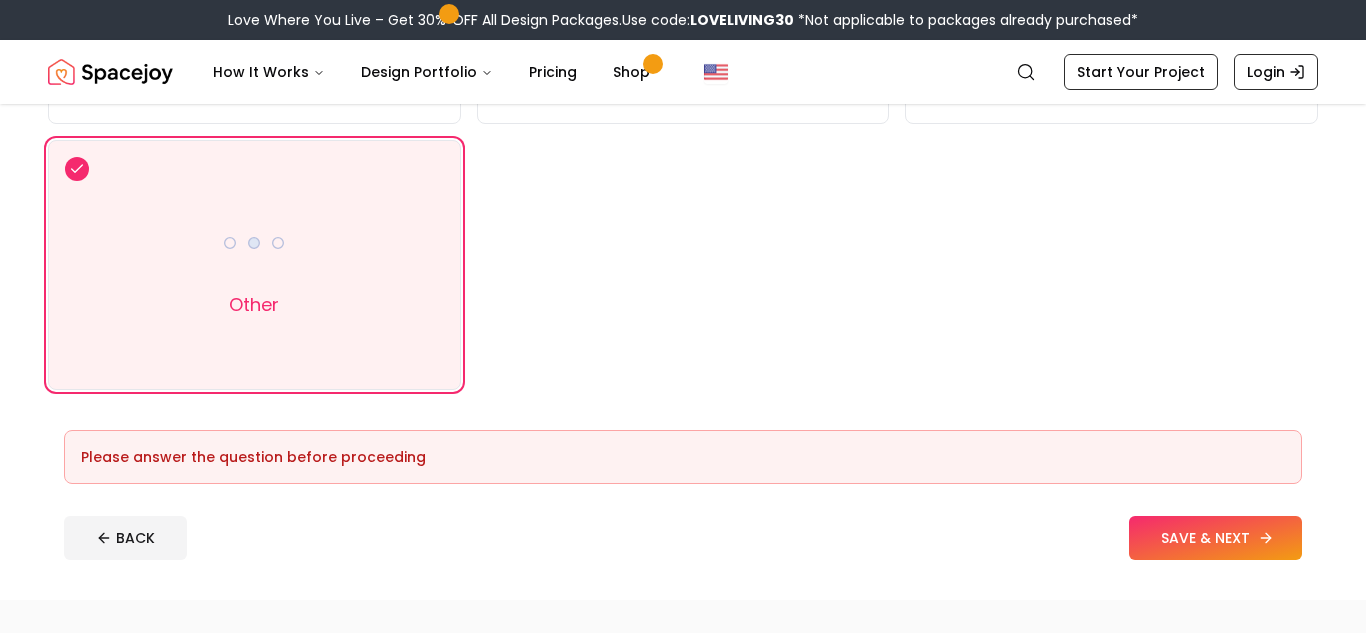 scroll, scrollTop: 396, scrollLeft: 0, axis: vertical 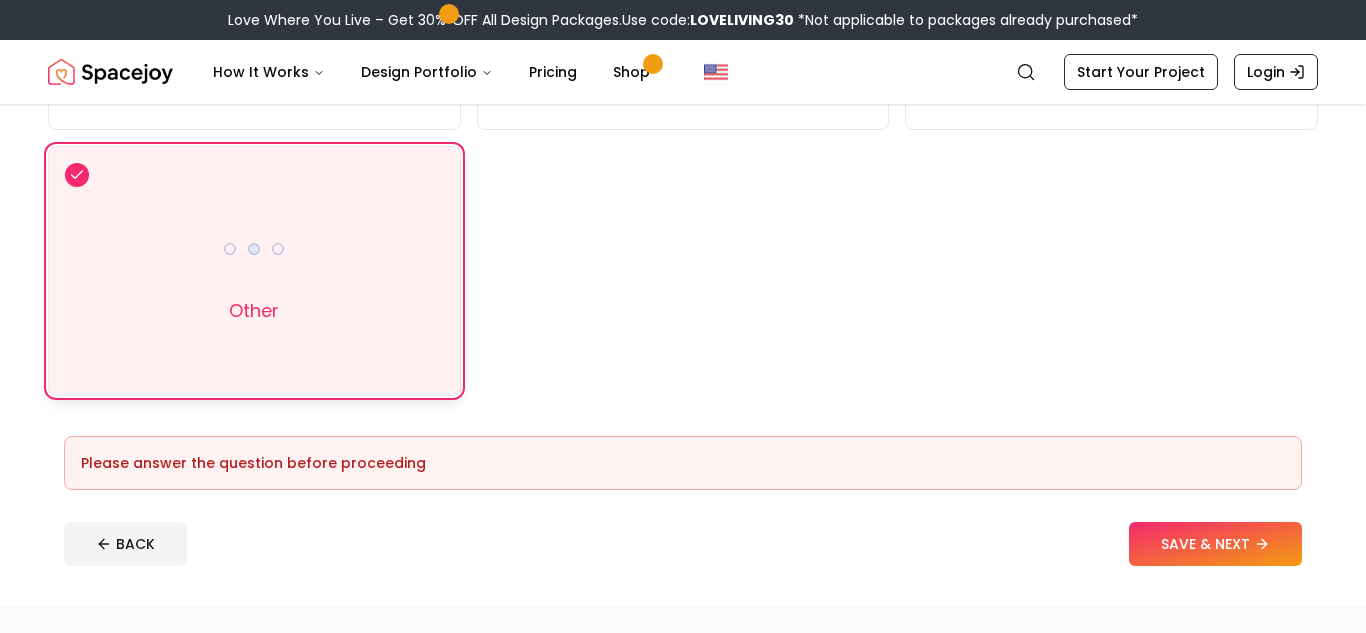 click on "Other" at bounding box center [254, 271] 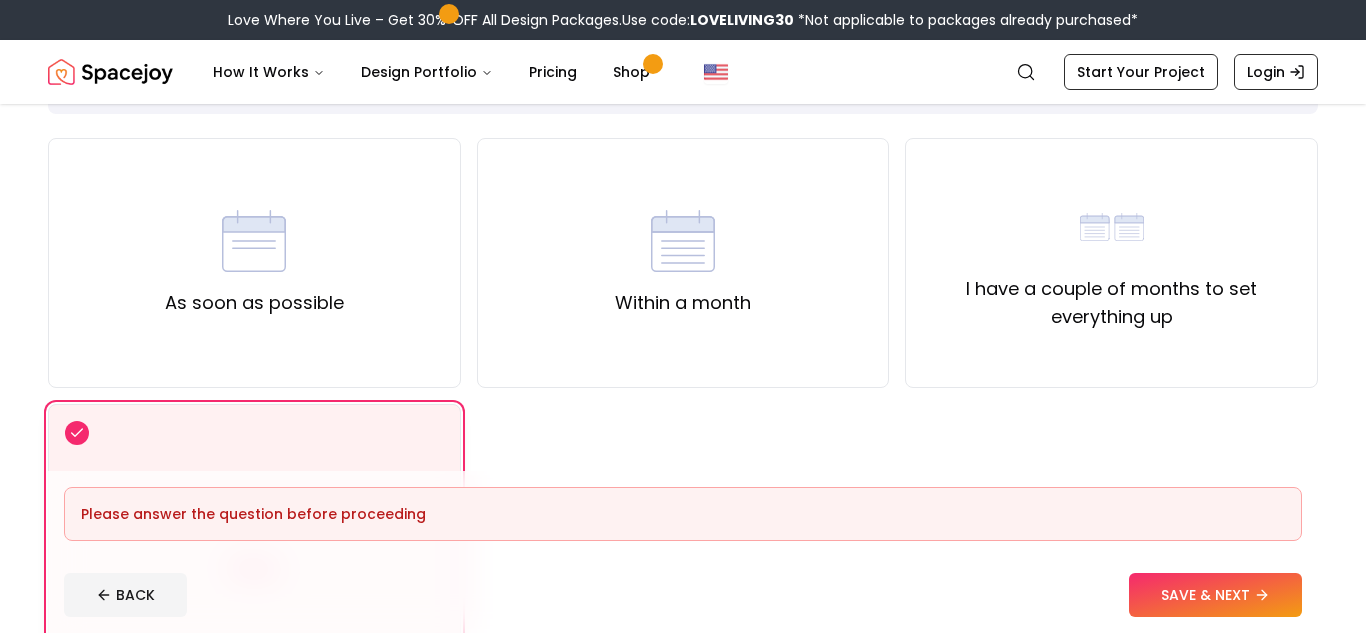 scroll, scrollTop: 144, scrollLeft: 0, axis: vertical 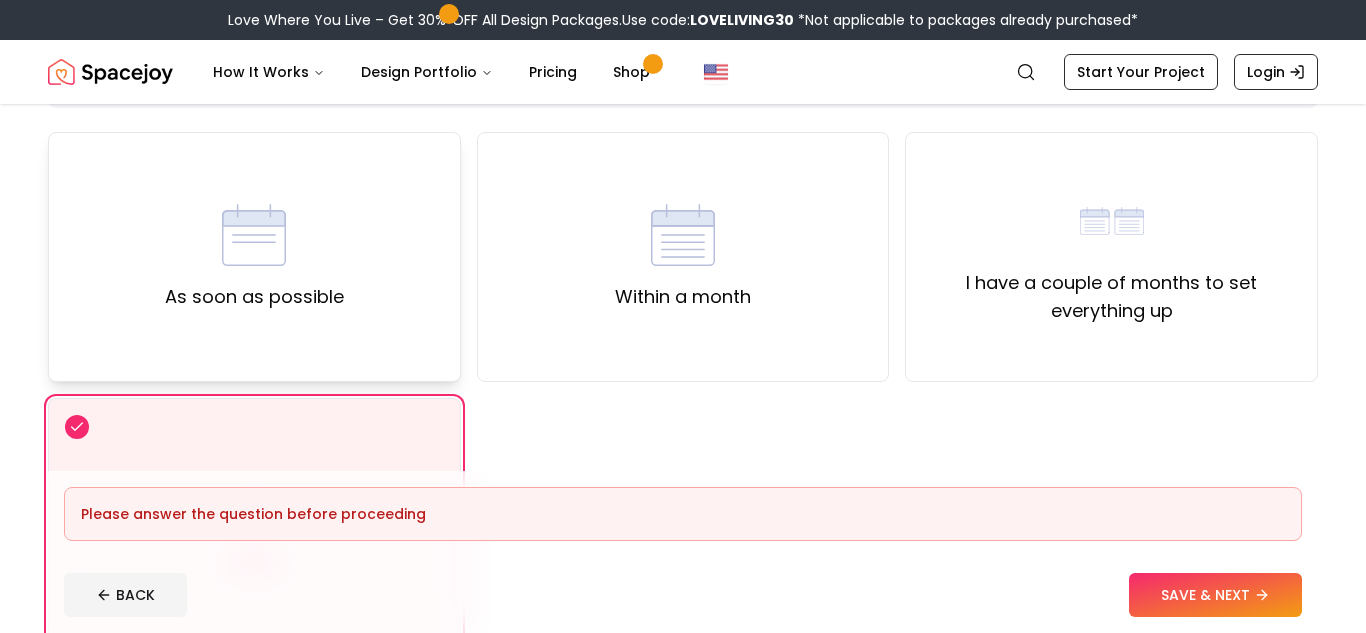 click on "As soon as possible" at bounding box center [254, 257] 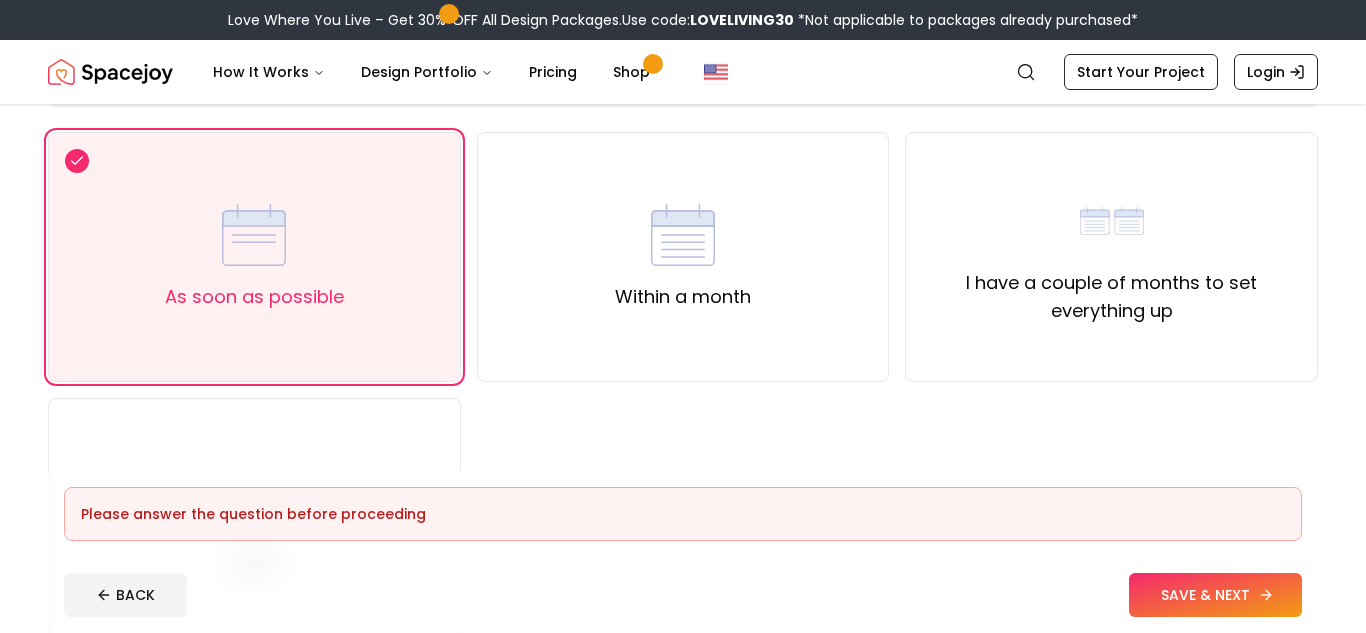 click on "SAVE & NEXT" at bounding box center [1215, 595] 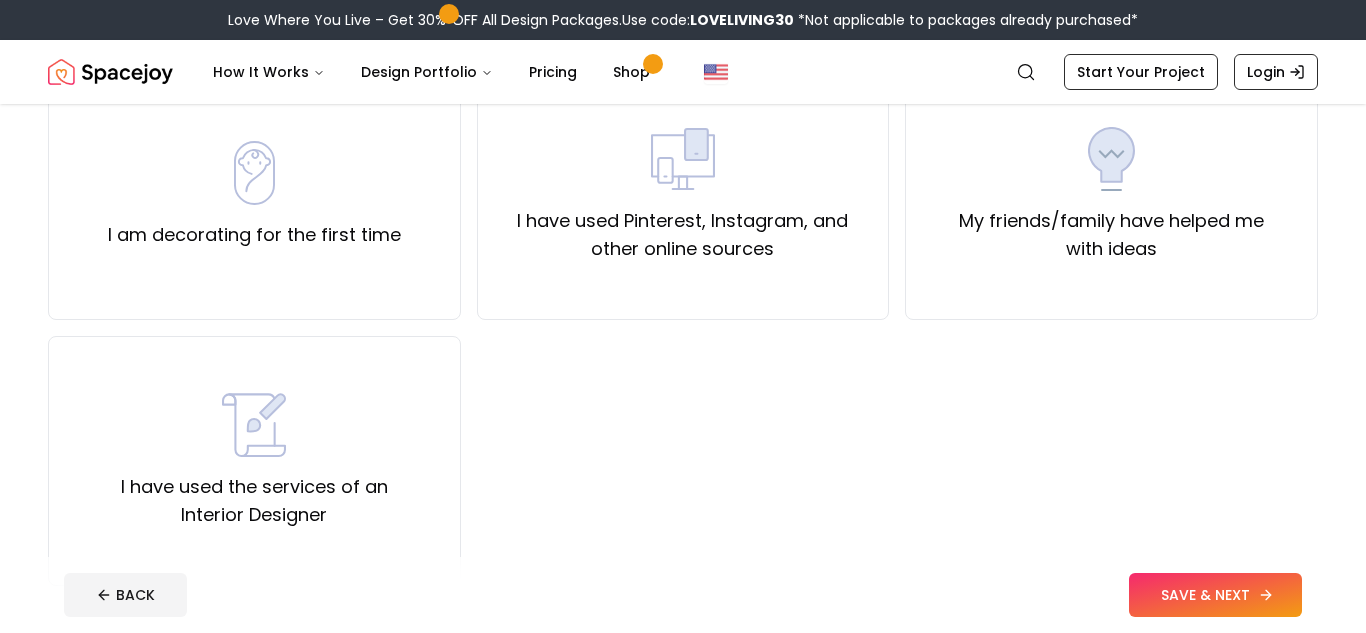 scroll, scrollTop: 205, scrollLeft: 0, axis: vertical 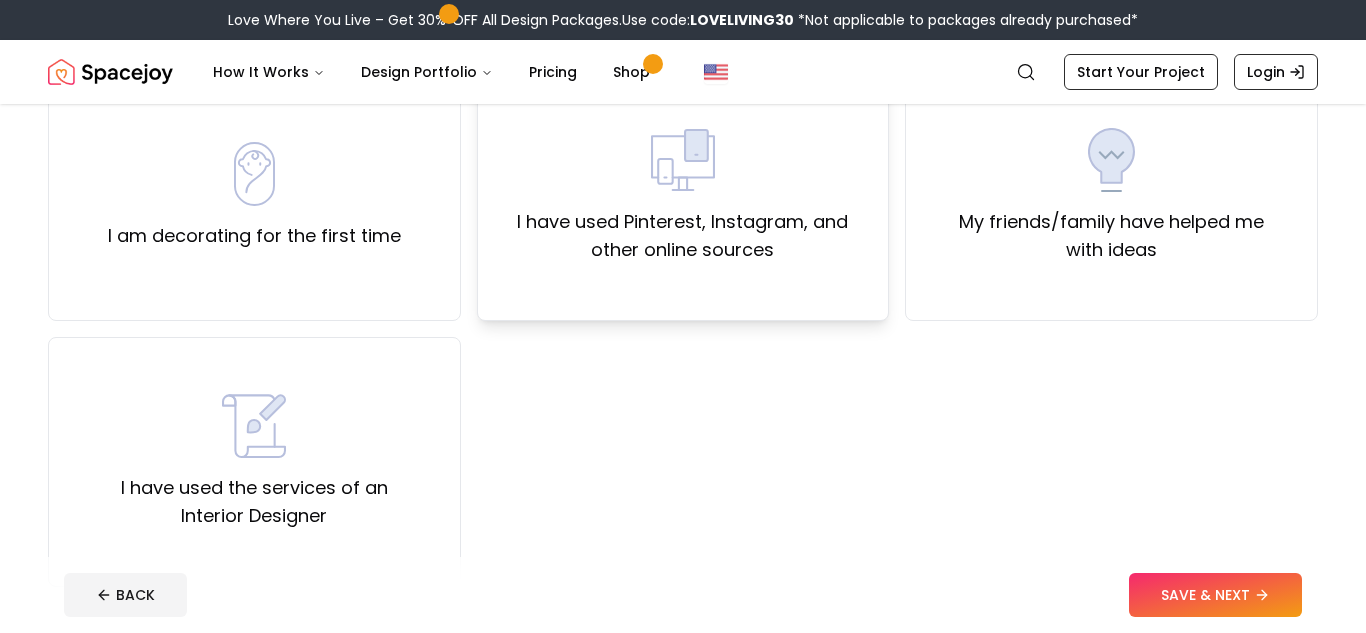 click on "I have used Pinterest, Instagram, and other online sources" at bounding box center (683, 196) 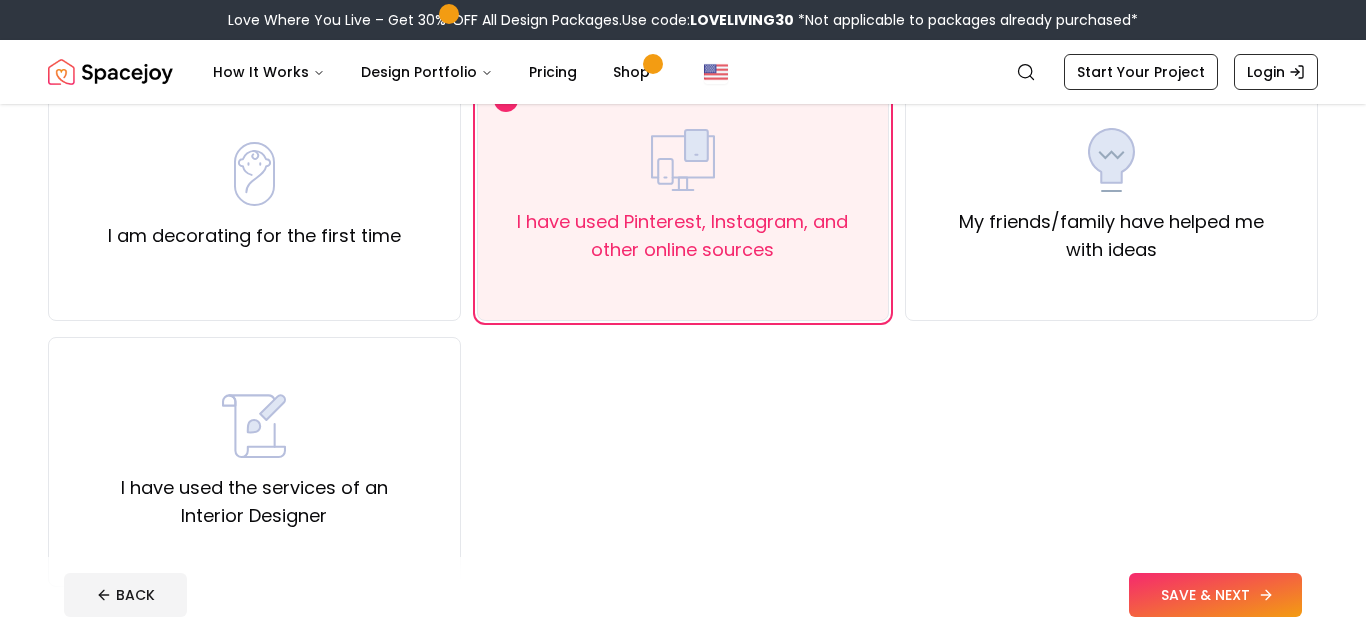 click on "SAVE & NEXT" at bounding box center [1215, 595] 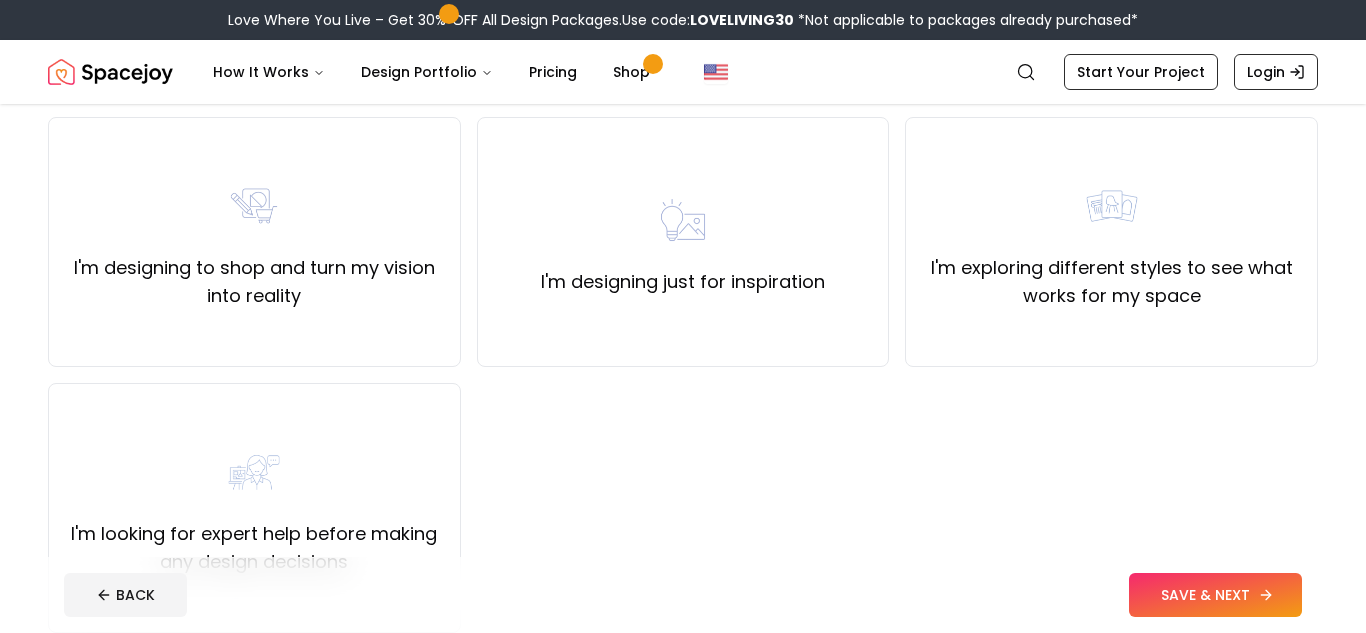 scroll, scrollTop: 162, scrollLeft: 0, axis: vertical 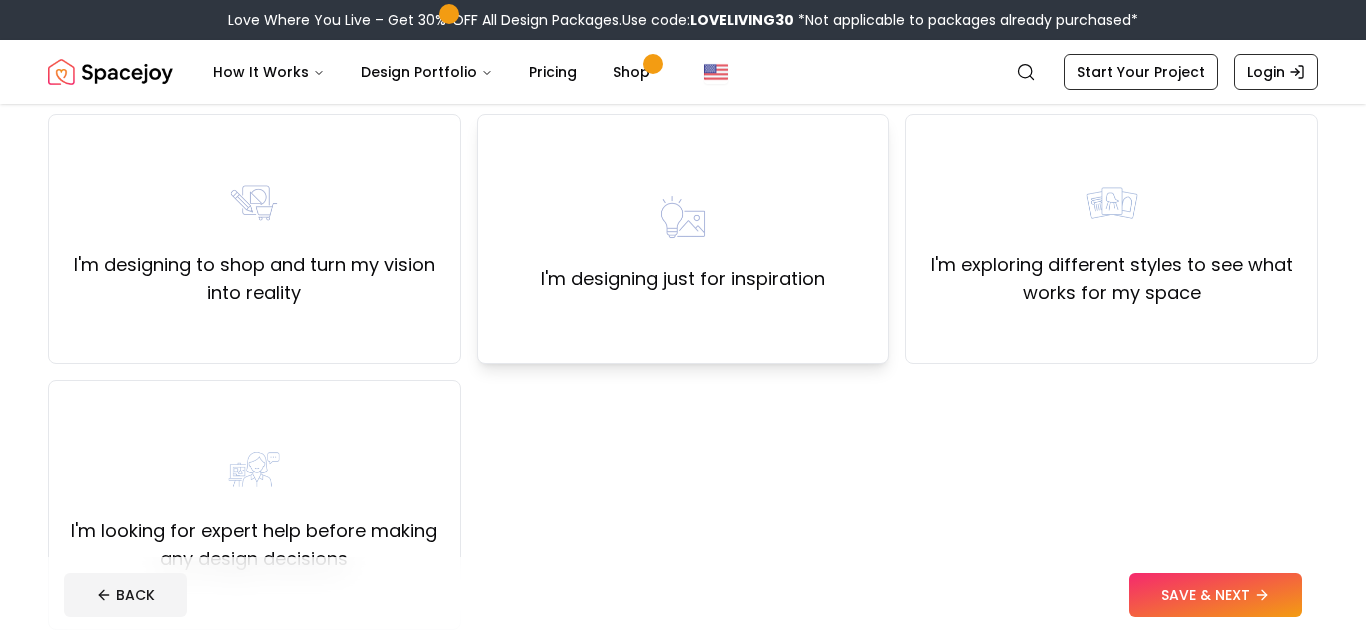 click on "I'm designing just for inspiration" at bounding box center [683, 239] 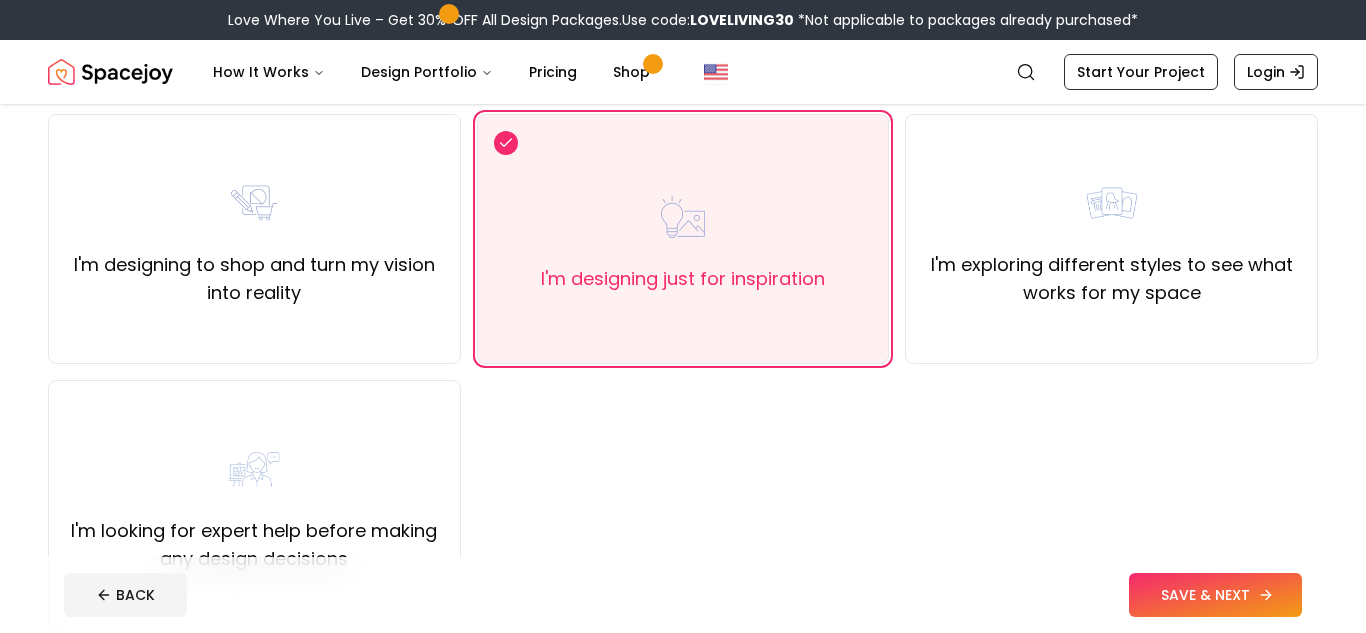 click on "SAVE & NEXT" at bounding box center [1215, 595] 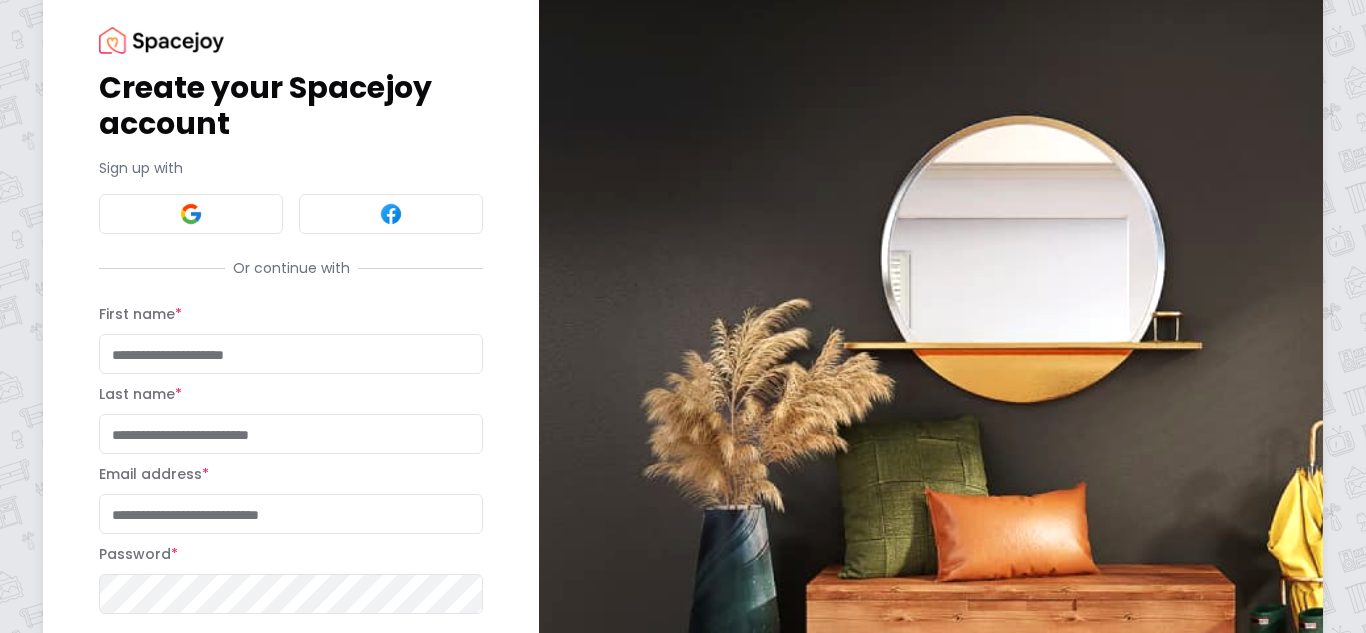scroll, scrollTop: 49, scrollLeft: 0, axis: vertical 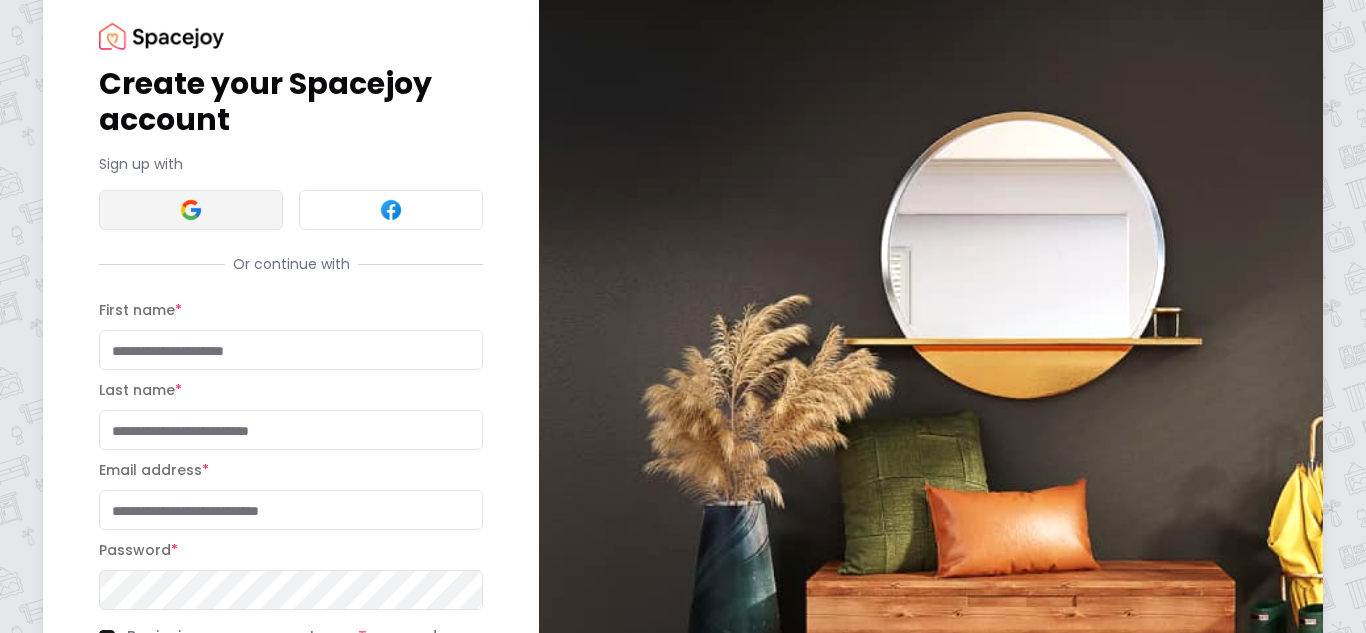 click at bounding box center [191, 210] 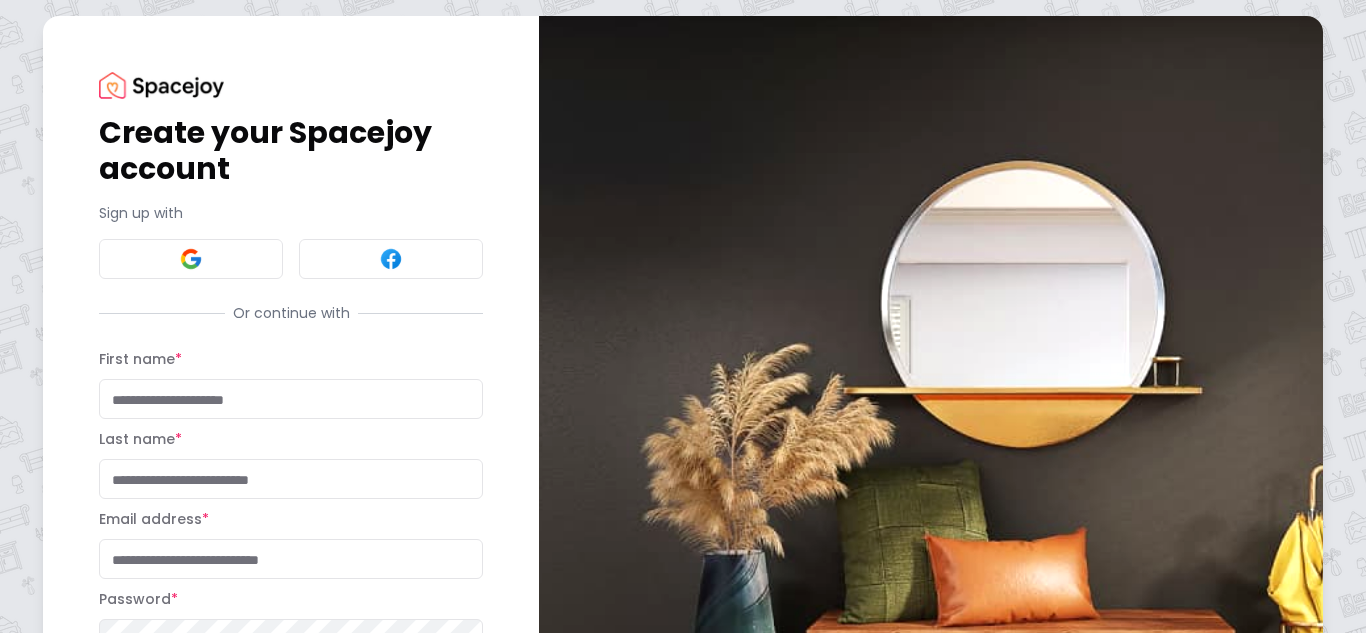 scroll, scrollTop: 49, scrollLeft: 0, axis: vertical 